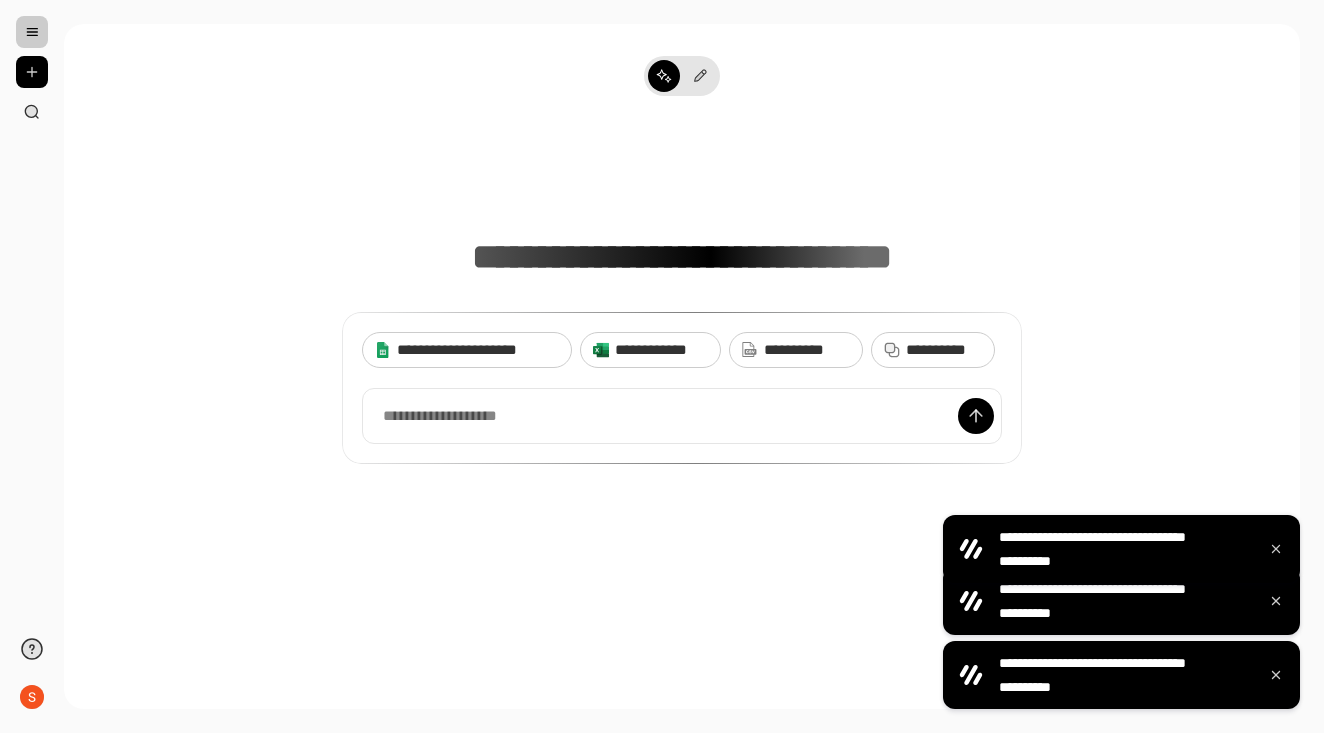 scroll, scrollTop: 0, scrollLeft: 0, axis: both 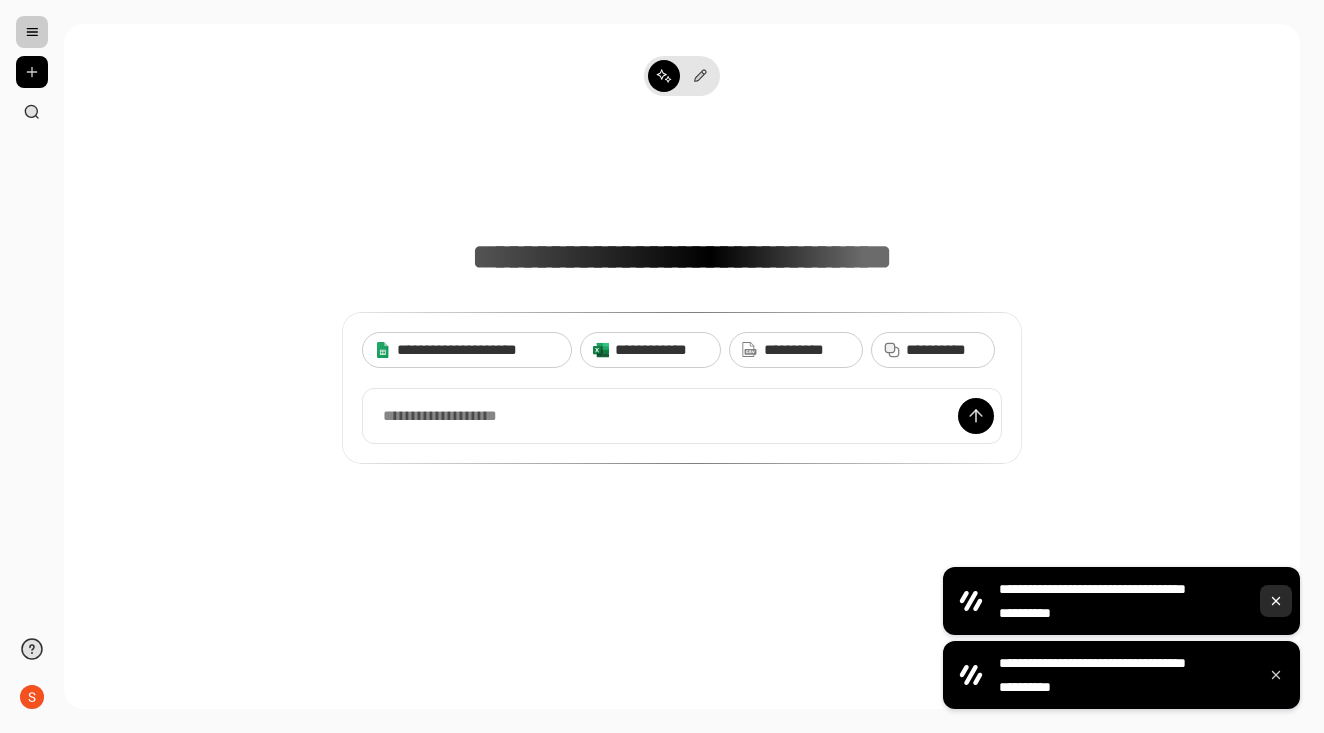 click at bounding box center (1276, 601) 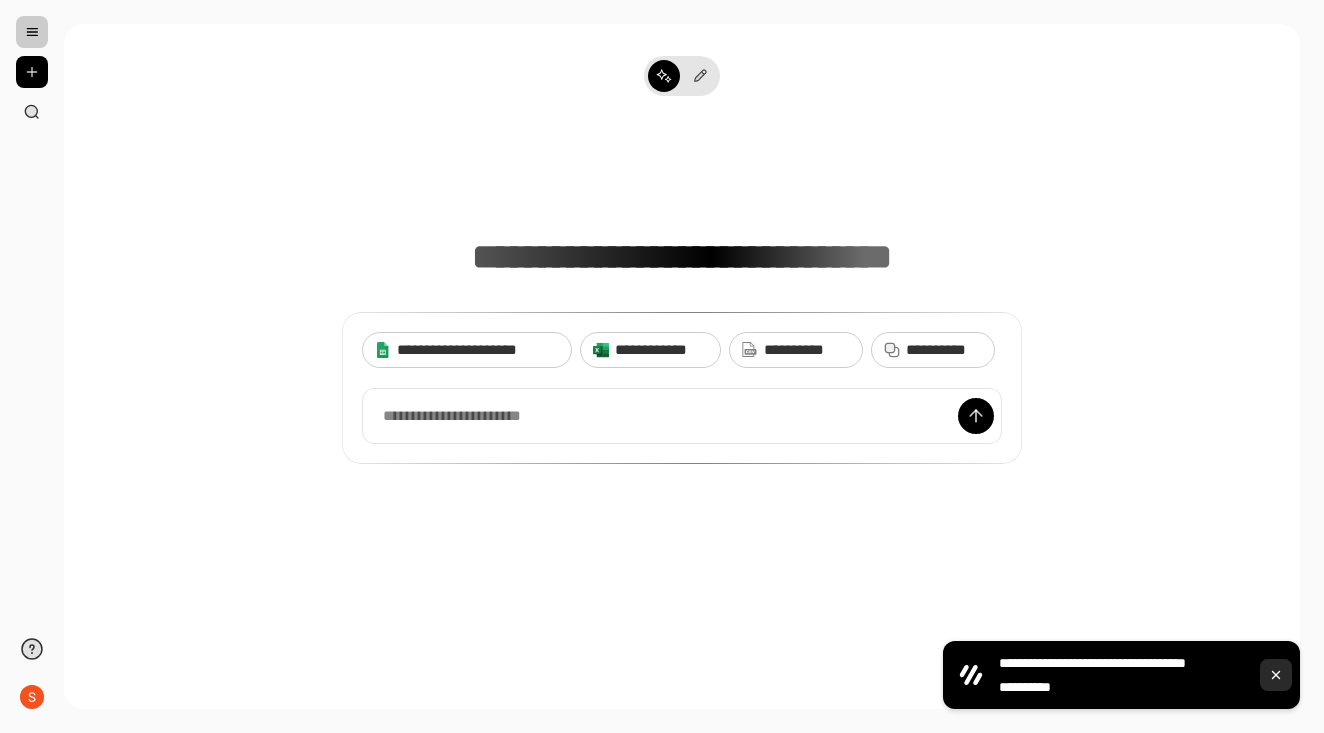 click at bounding box center [1276, 675] 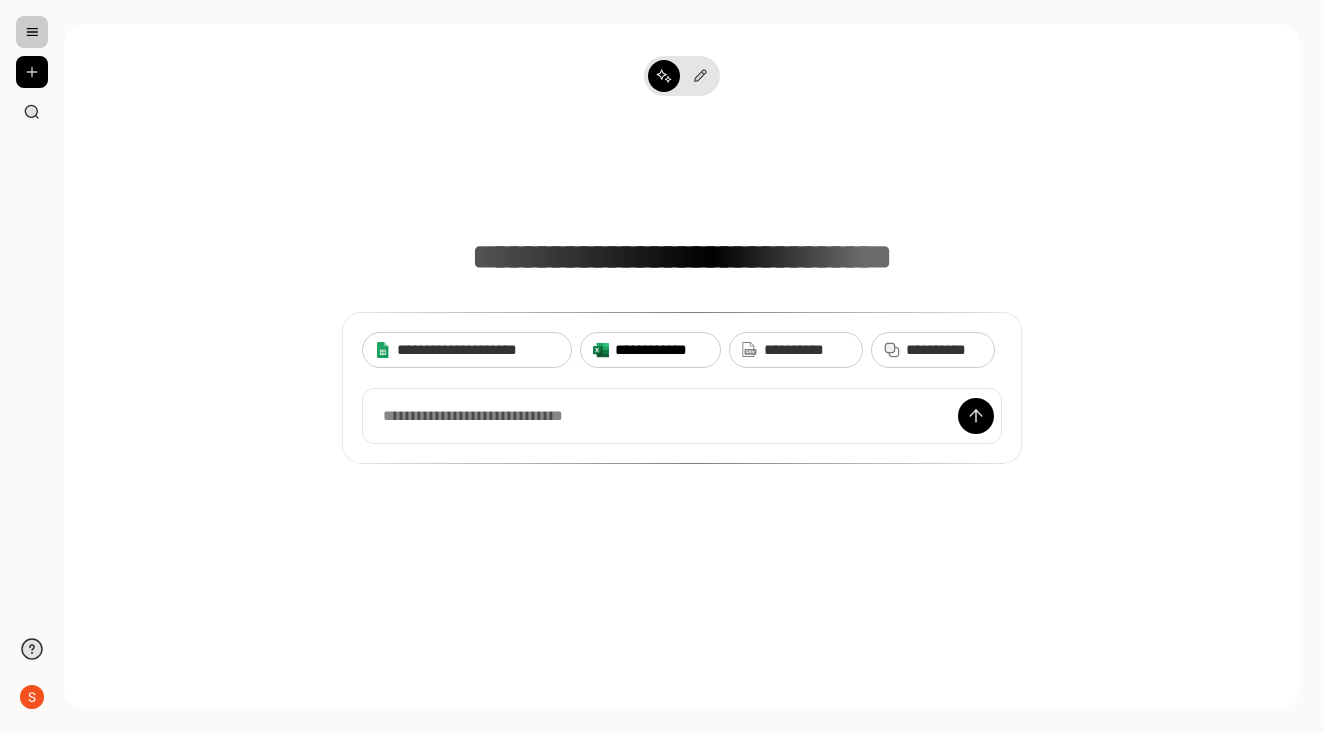 click on "**********" at bounding box center (661, 350) 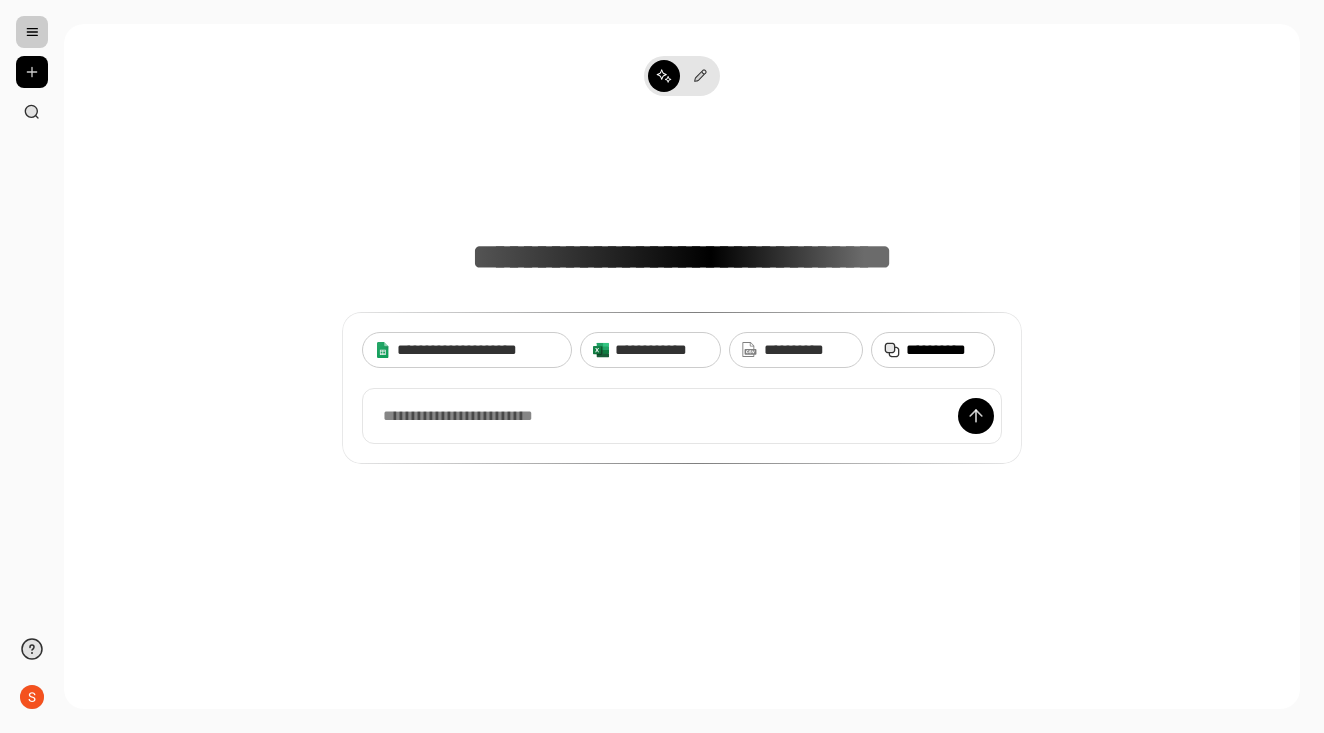 click on "**********" at bounding box center (944, 350) 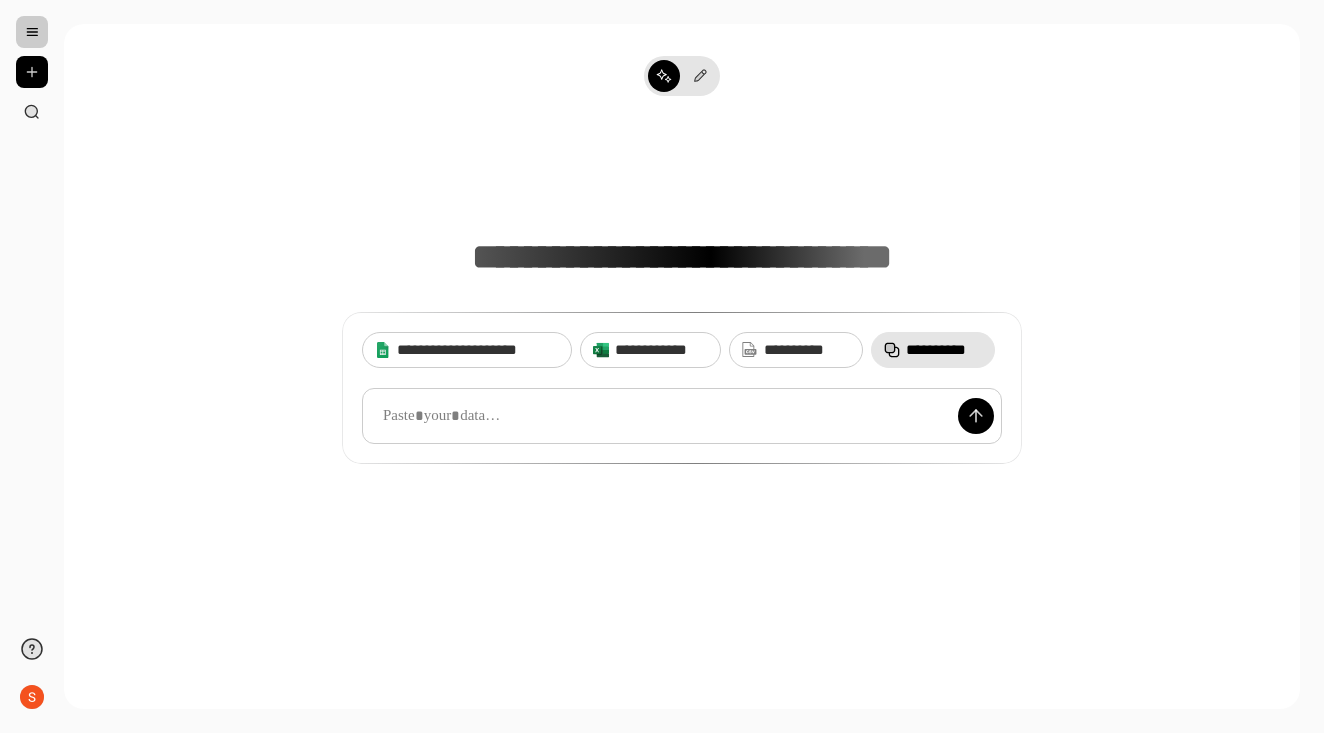 click at bounding box center (682, 416) 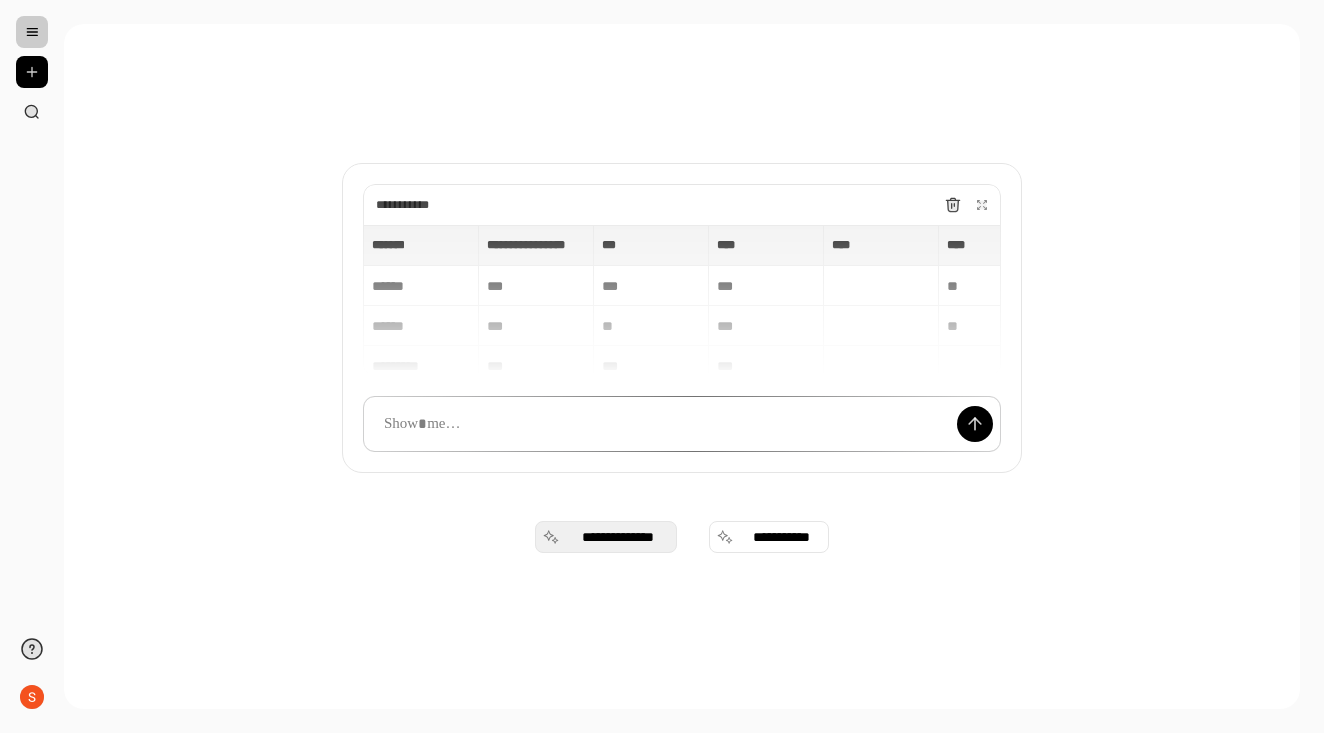 click on "**********" at bounding box center [618, 537] 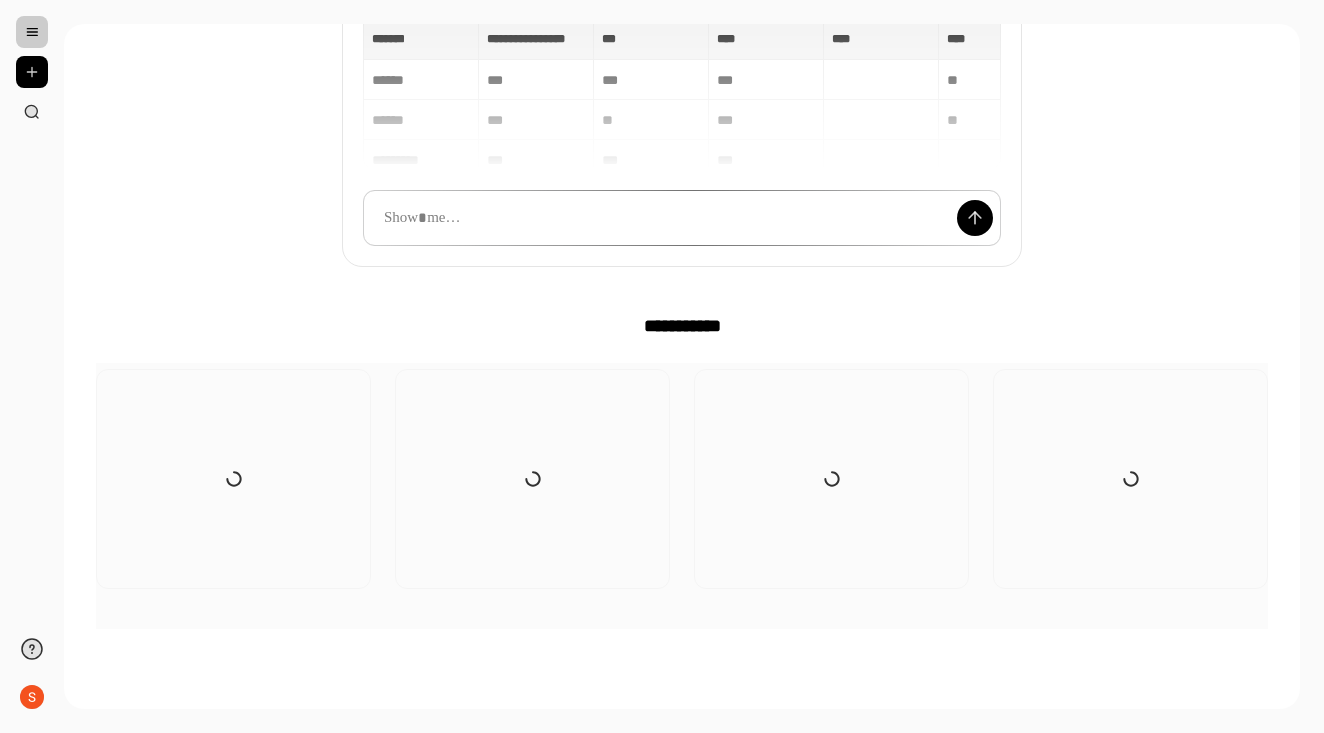 scroll, scrollTop: 206, scrollLeft: 0, axis: vertical 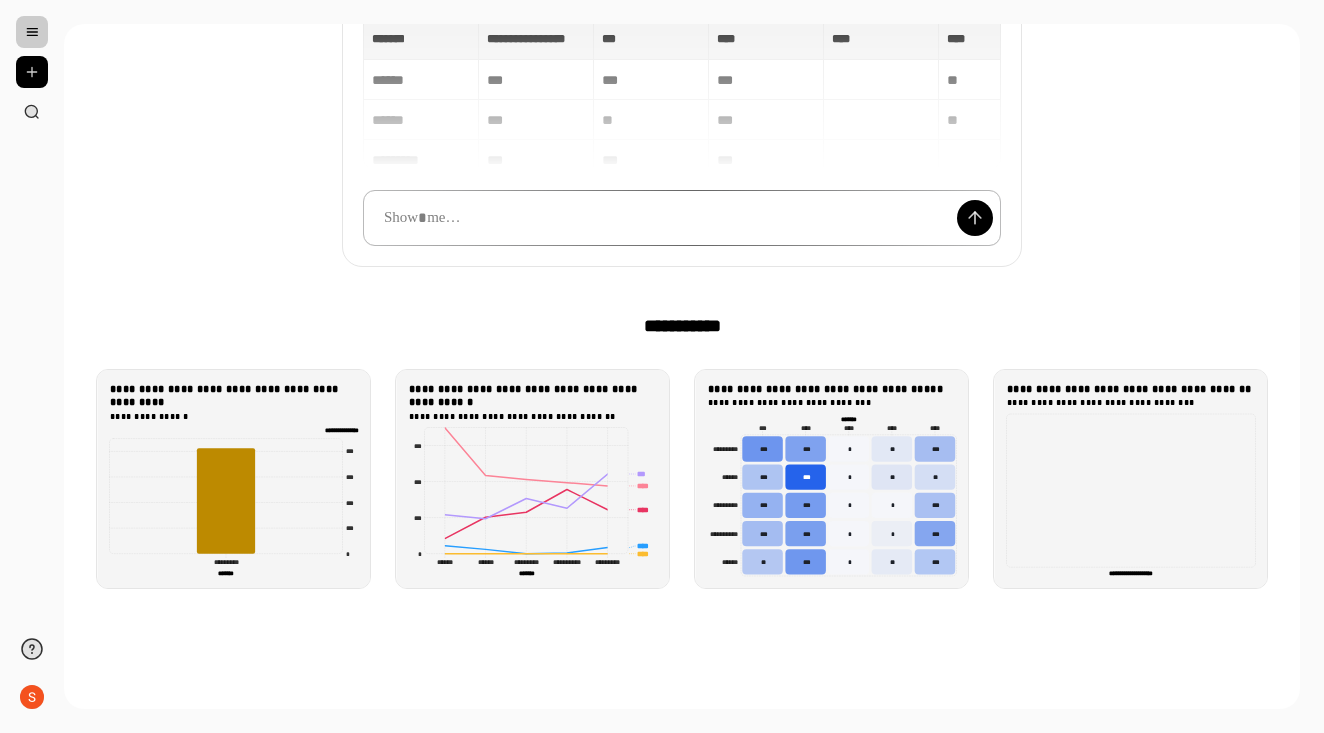 click at bounding box center [682, 218] 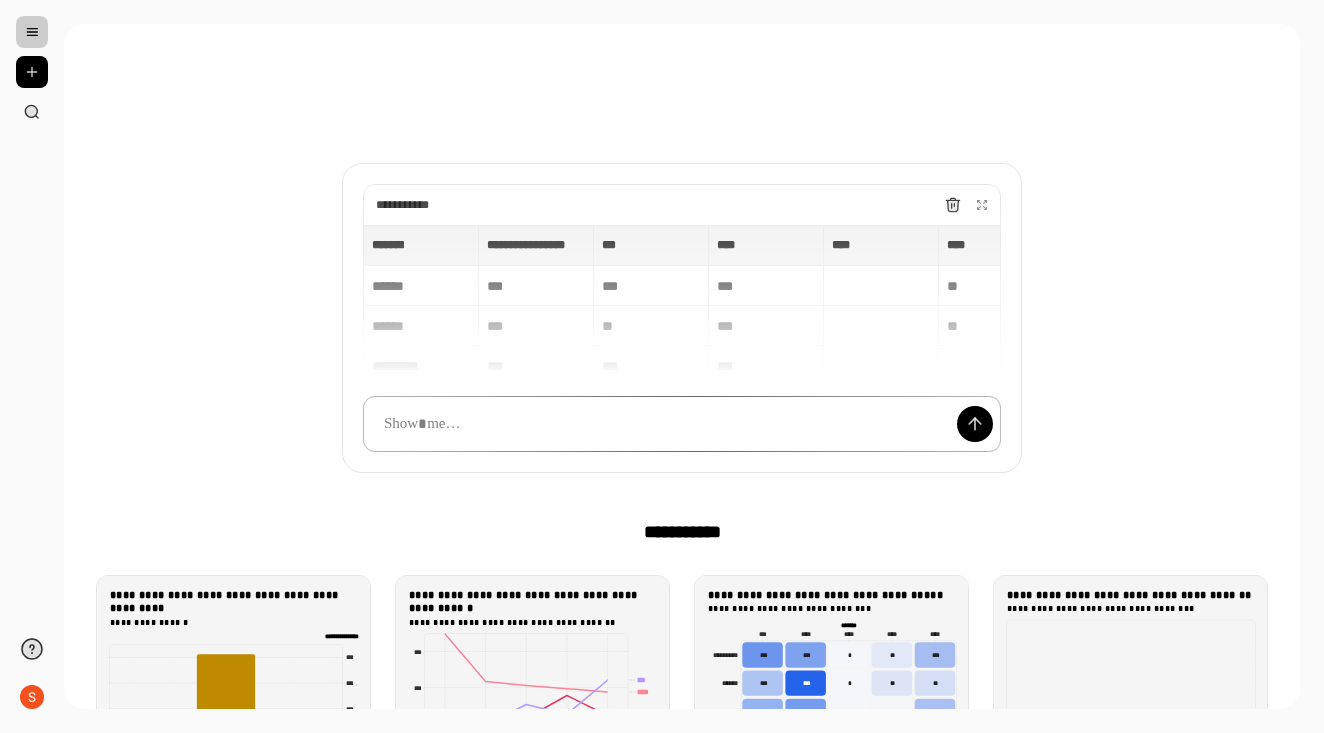 scroll, scrollTop: 0, scrollLeft: 0, axis: both 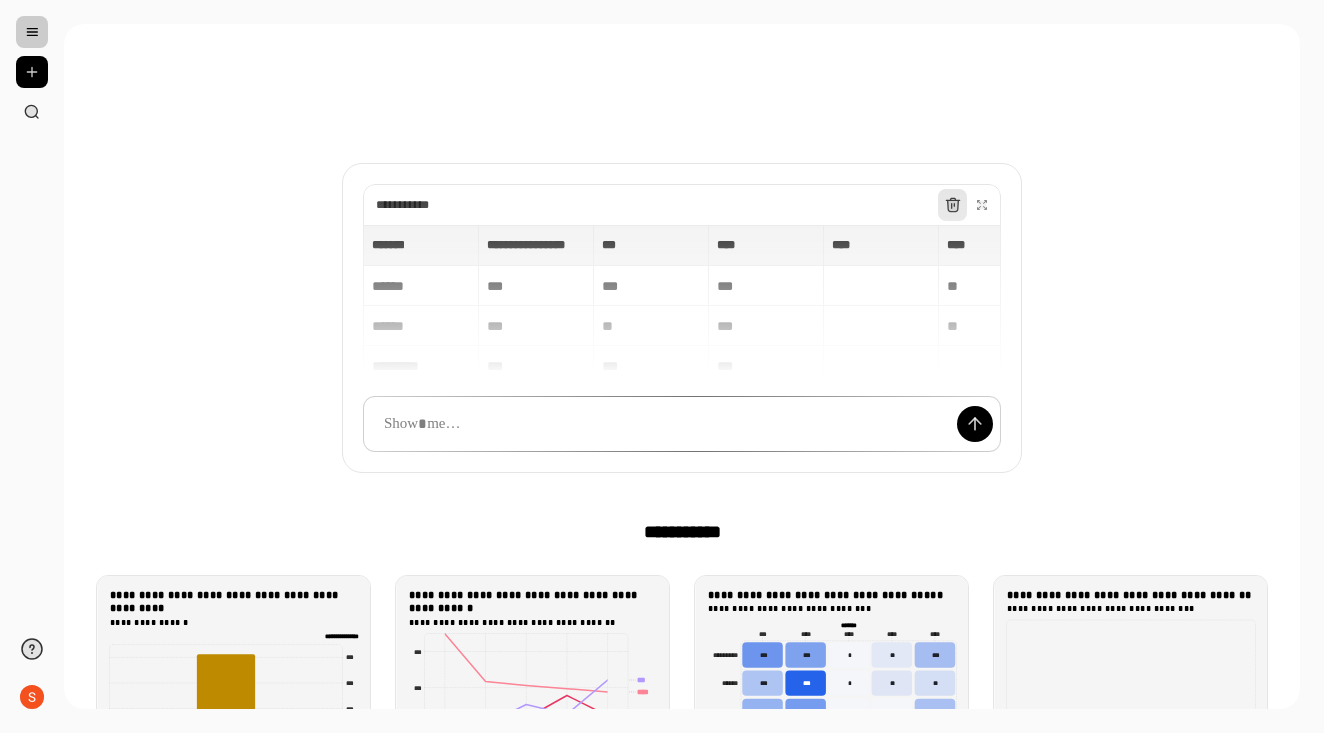 click 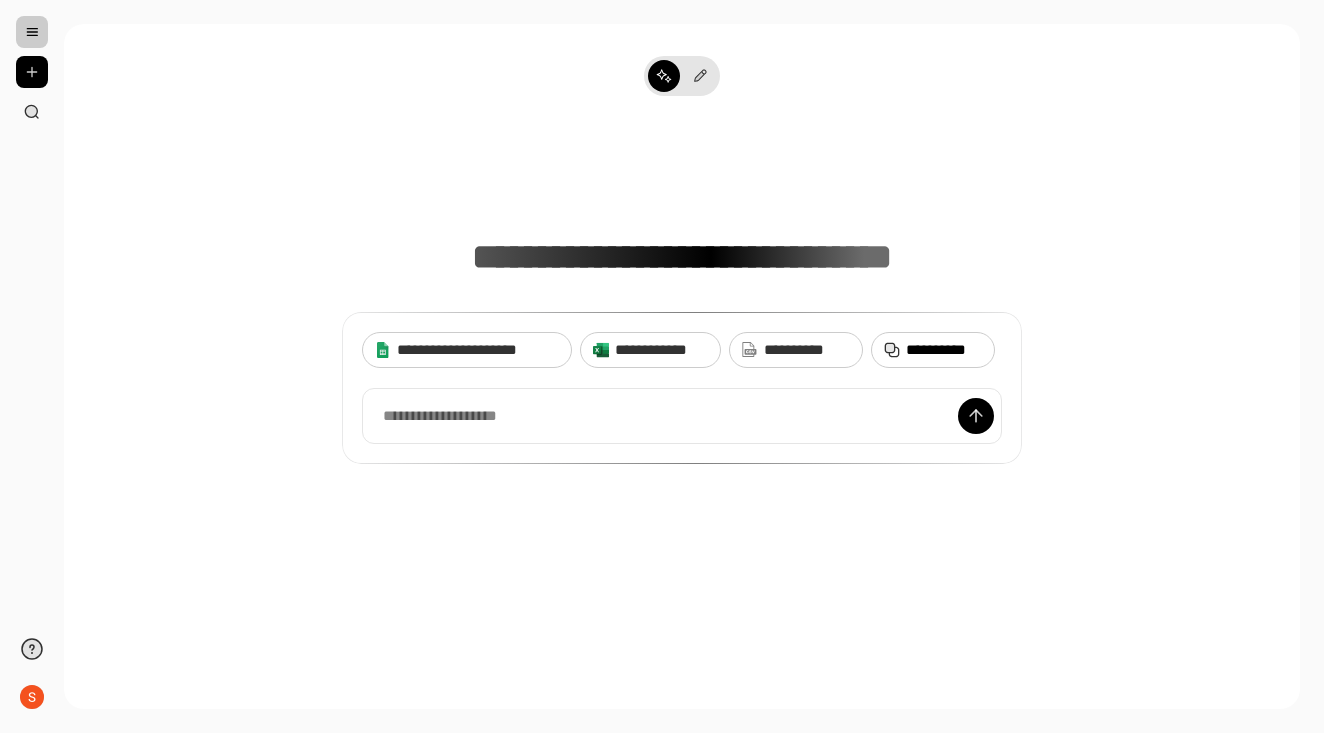 click on "**********" at bounding box center (933, 350) 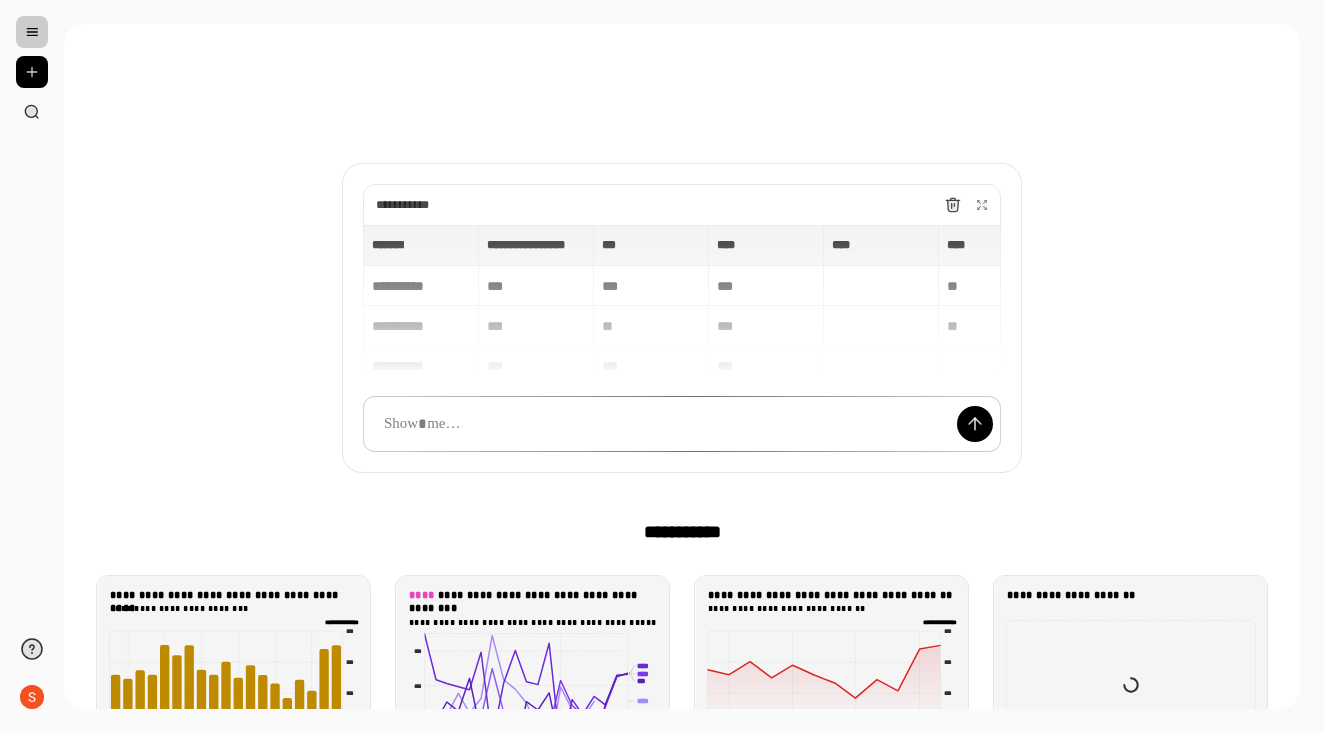 scroll, scrollTop: 0, scrollLeft: 0, axis: both 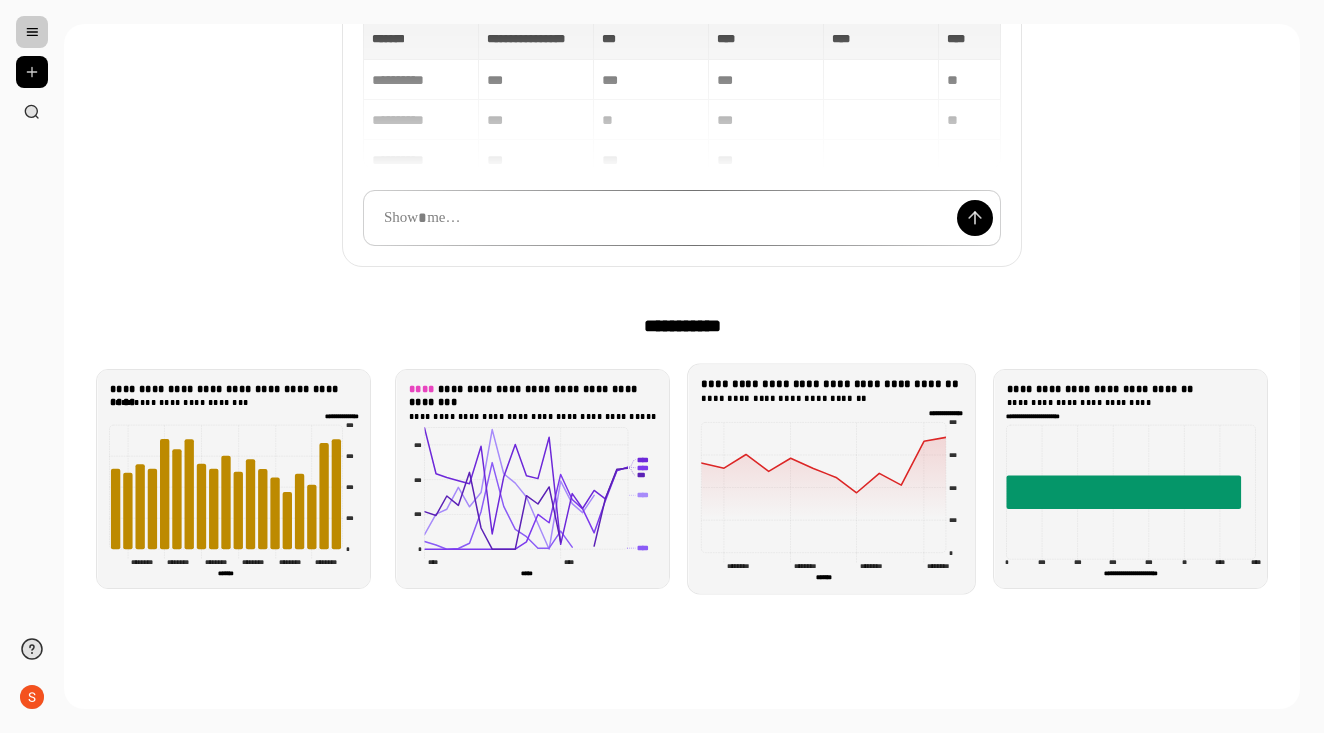 click on "**********" at bounding box center [831, 390] 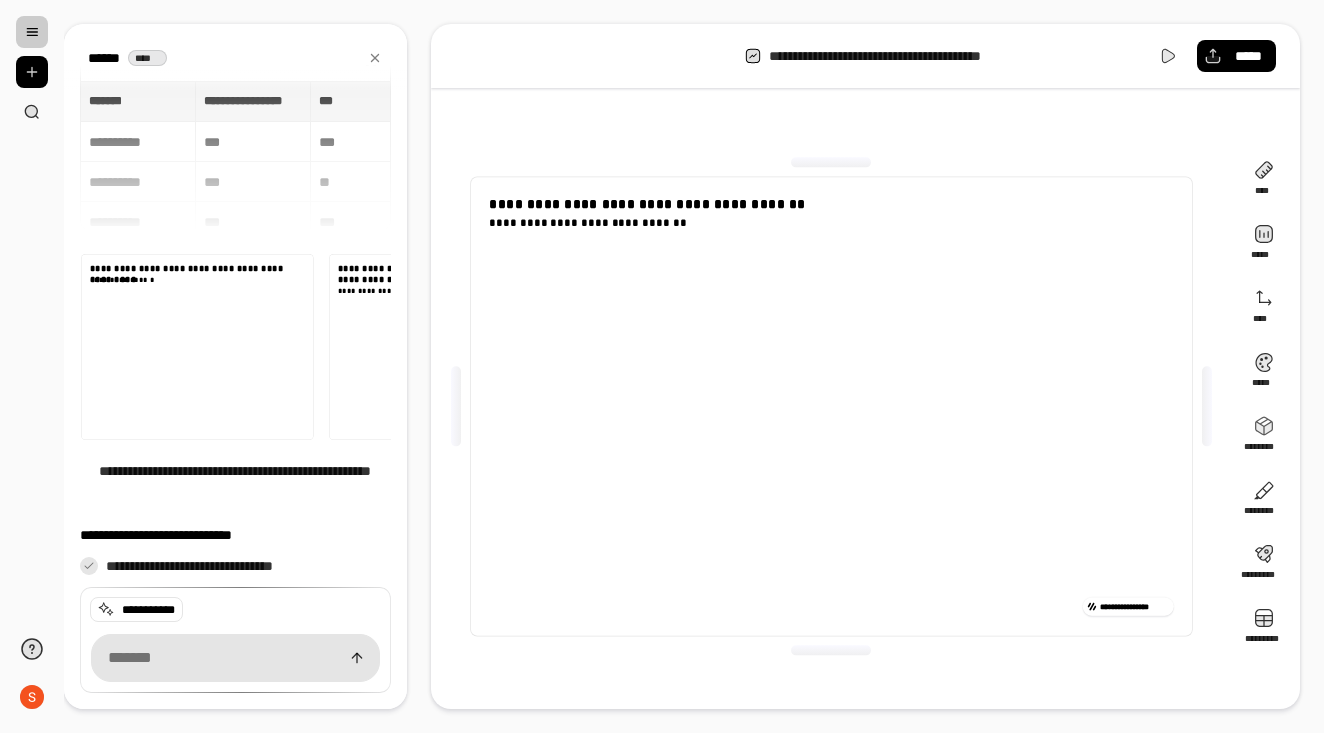 scroll, scrollTop: 0, scrollLeft: 2, axis: horizontal 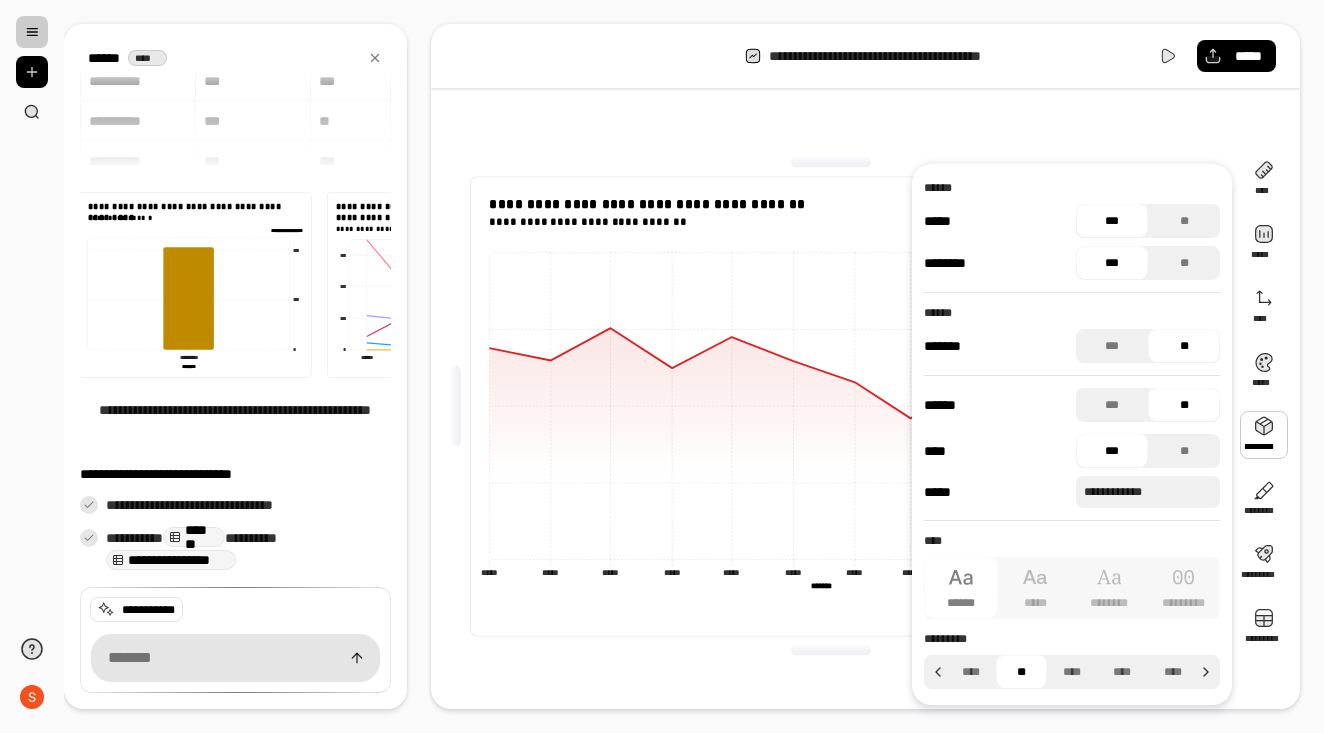 click on "**********" at bounding box center (865, 406) 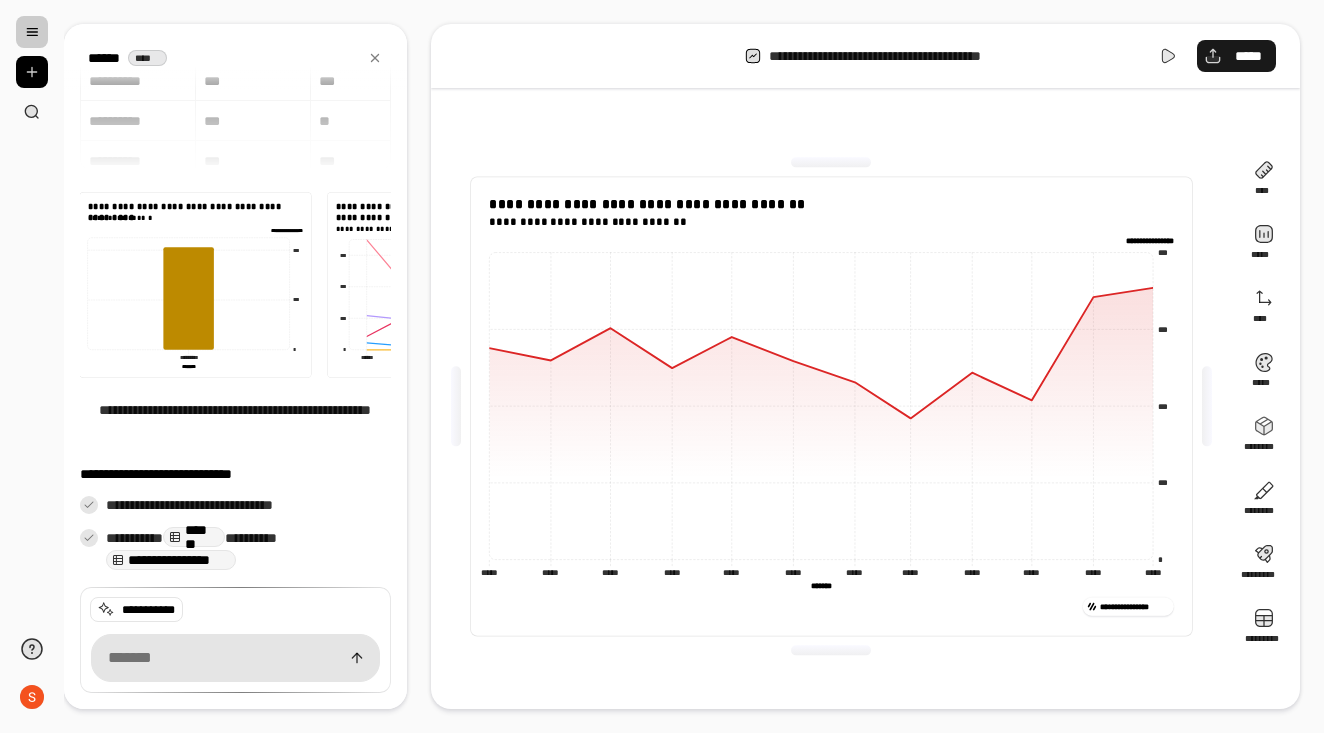 click on "*****" at bounding box center [1236, 56] 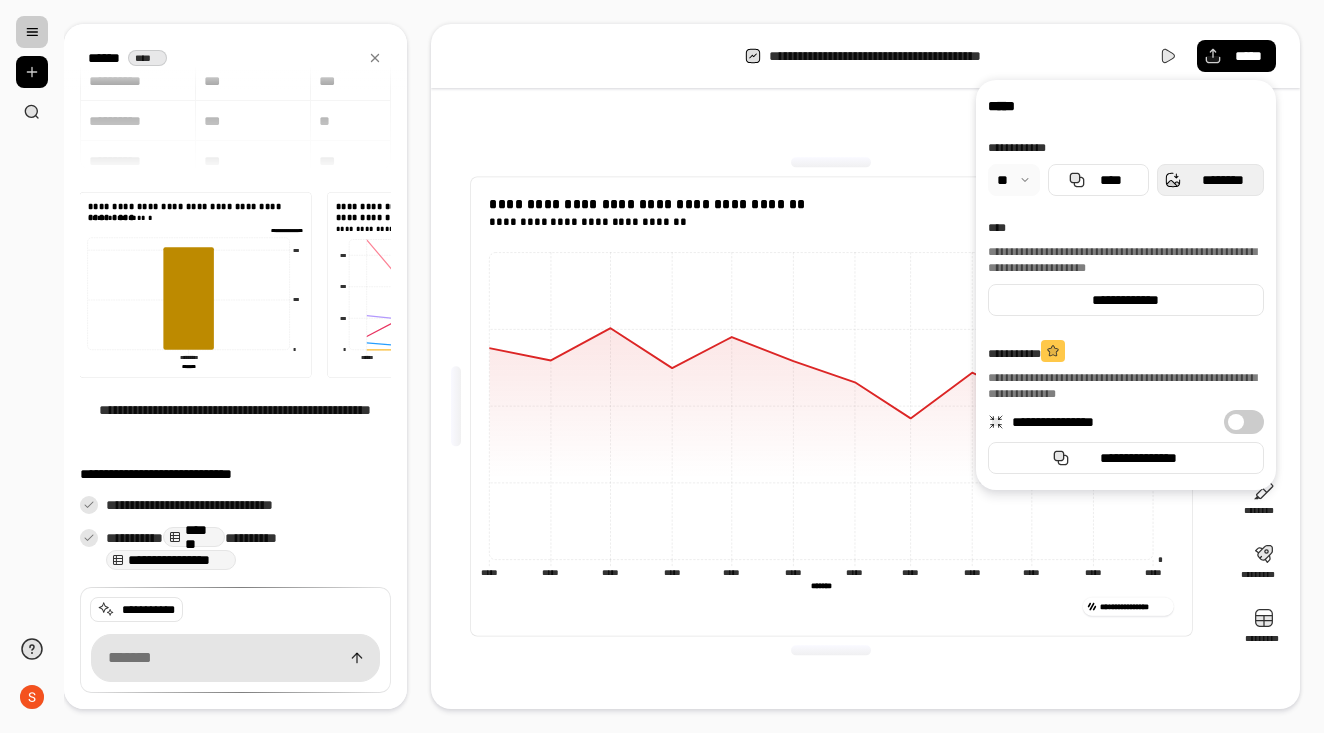 click on "********" at bounding box center [1222, 180] 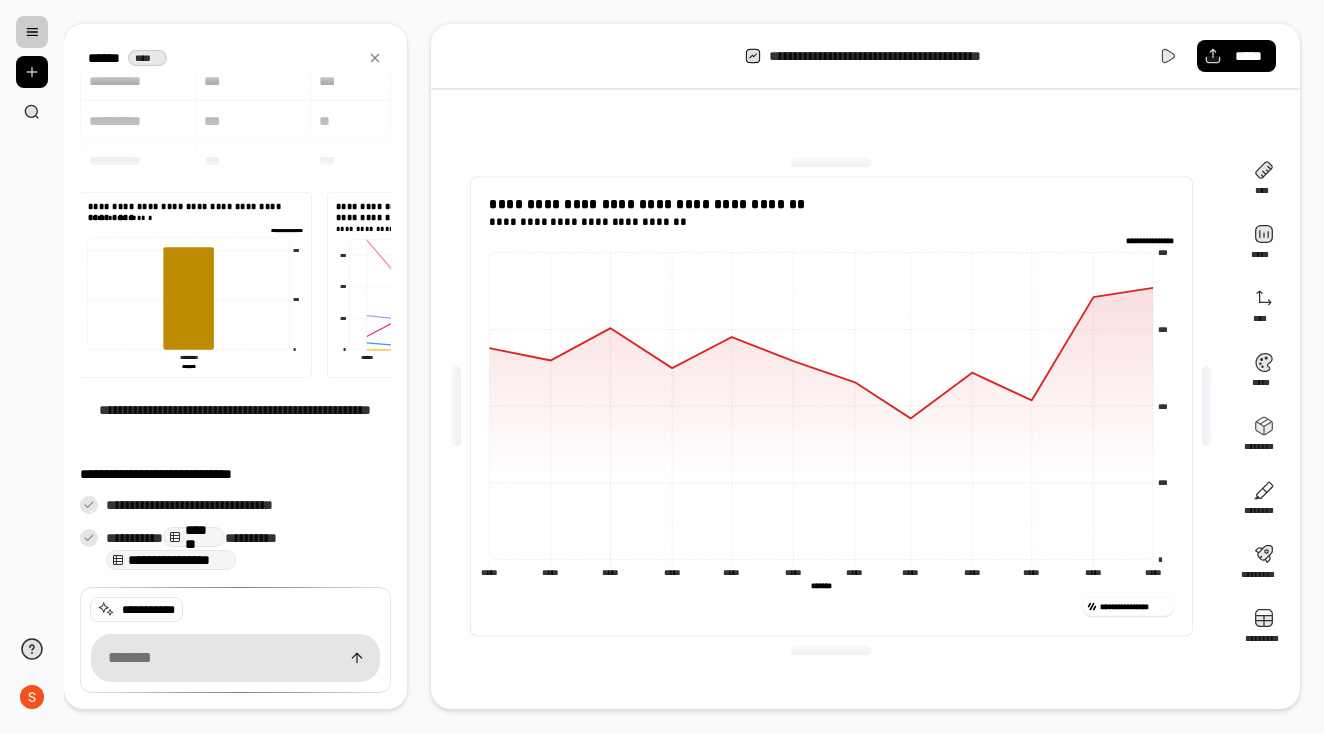click on "**********" at bounding box center [831, 406] 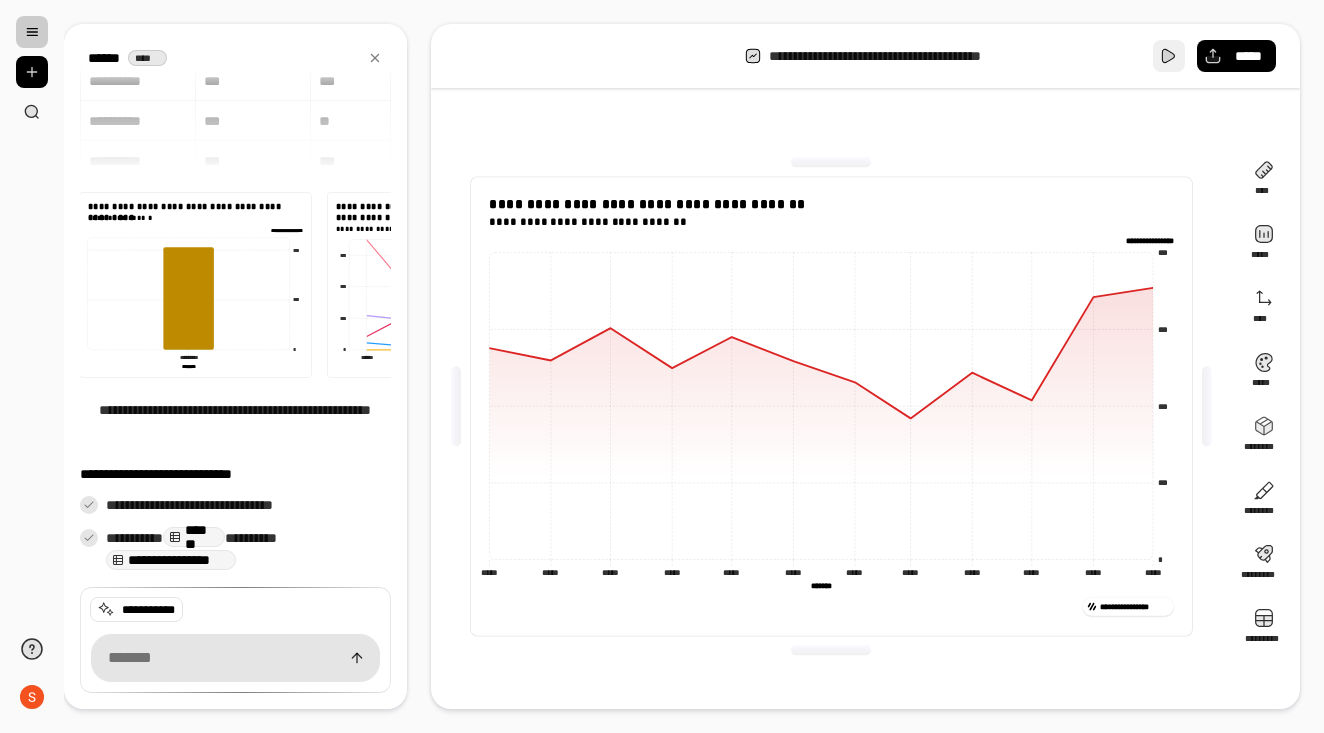 click at bounding box center [1169, 56] 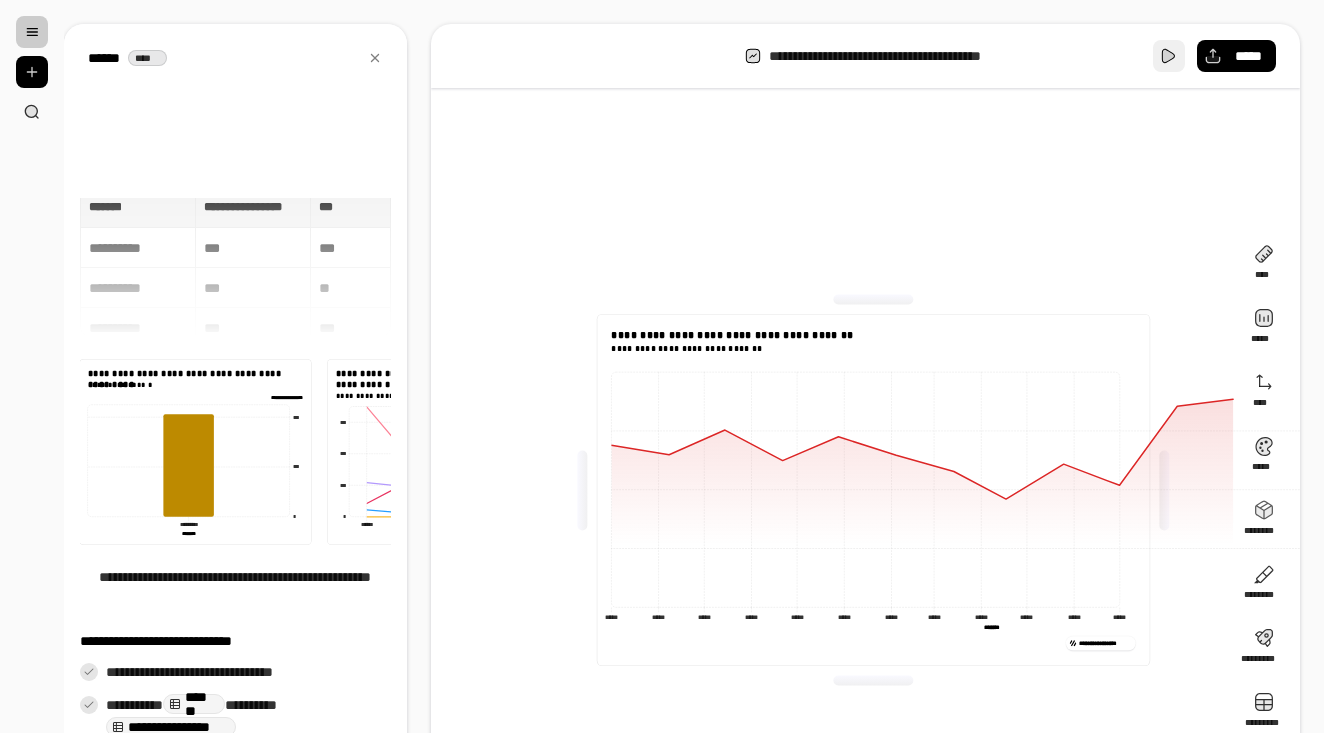 scroll, scrollTop: 0, scrollLeft: 0, axis: both 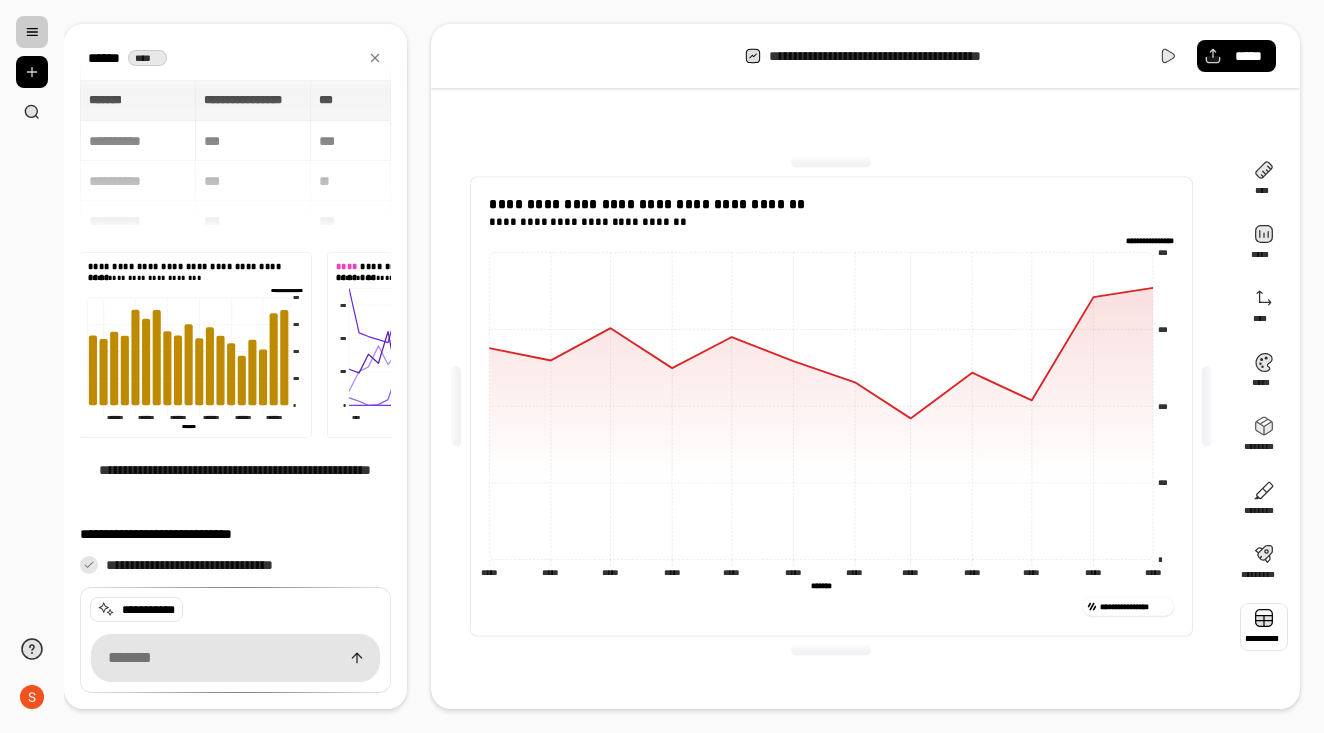 click at bounding box center [1264, 627] 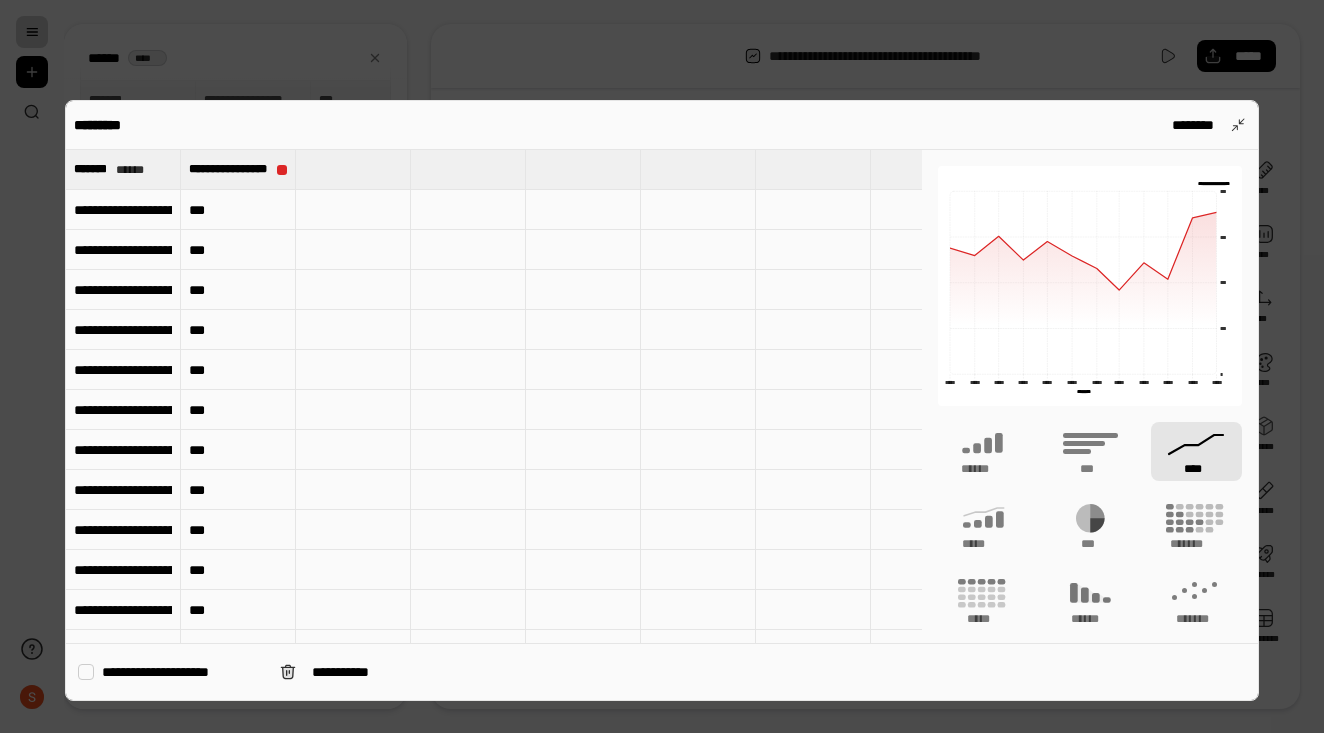 click at bounding box center [86, 672] 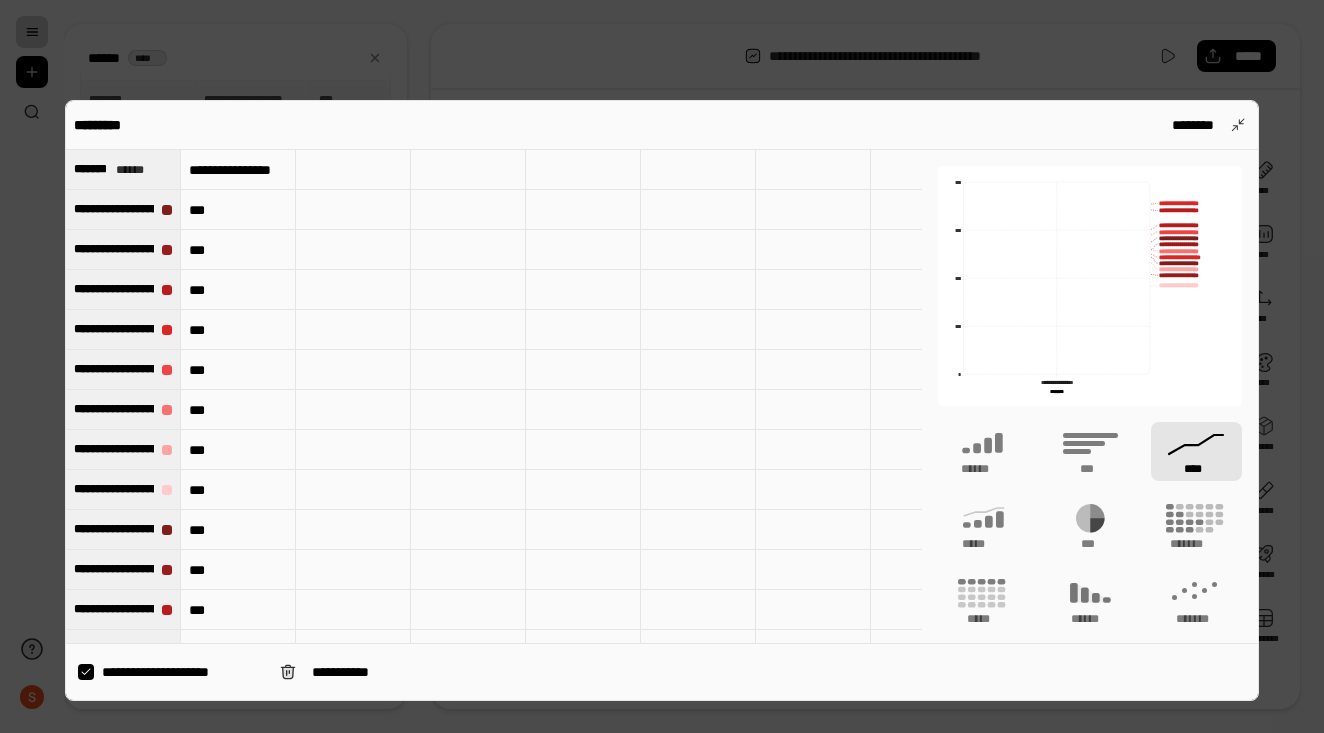 click 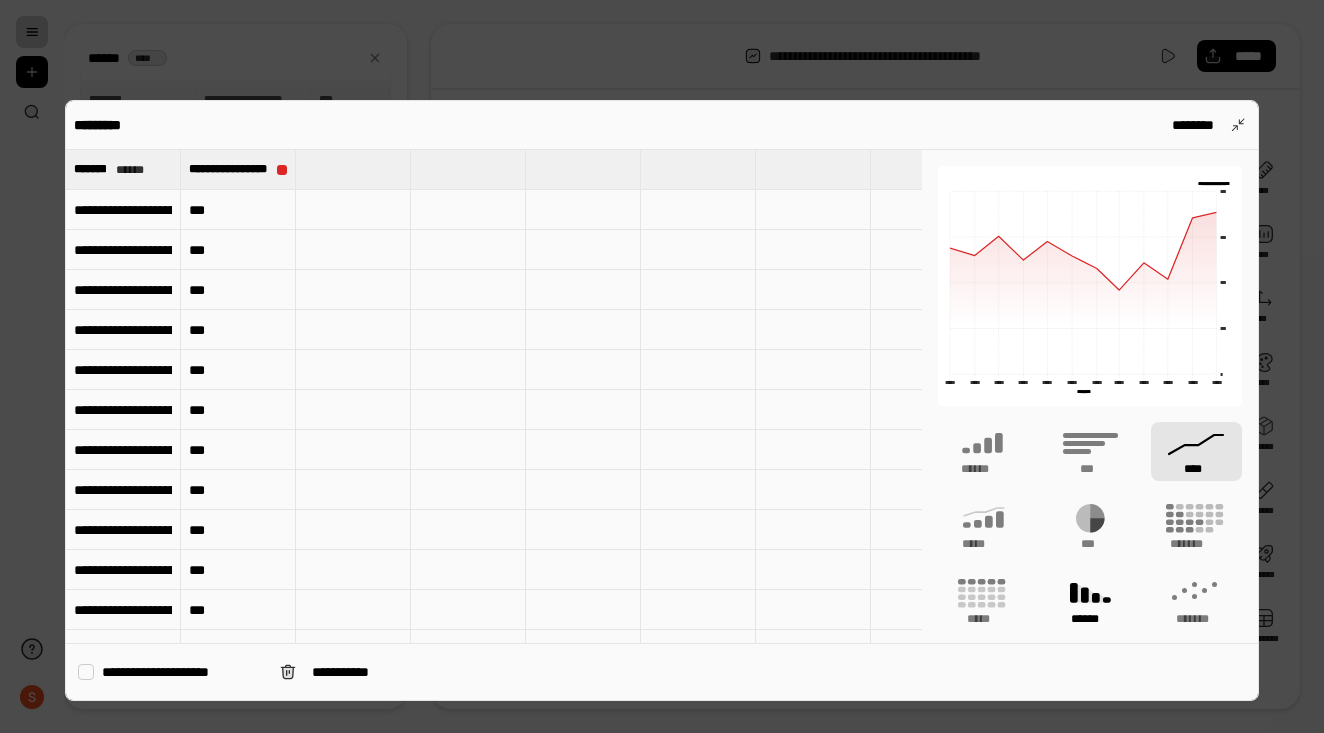 click 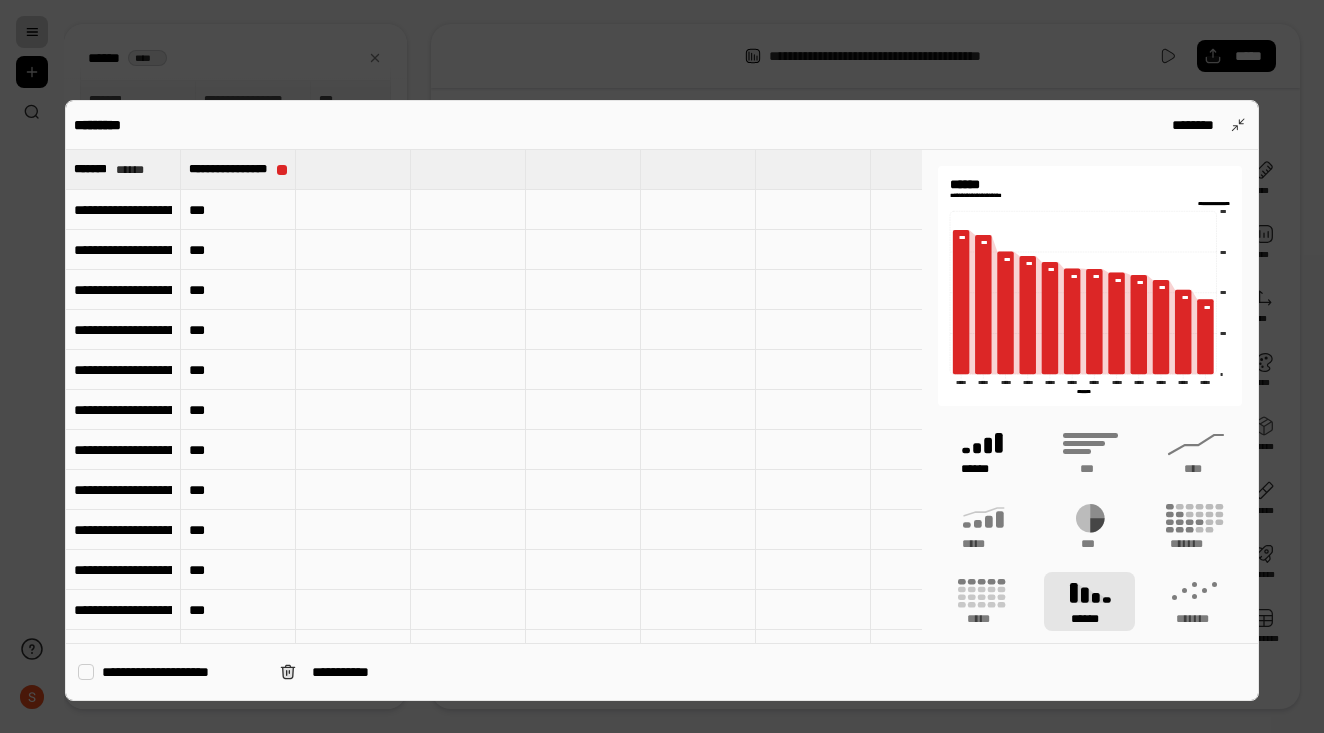 click 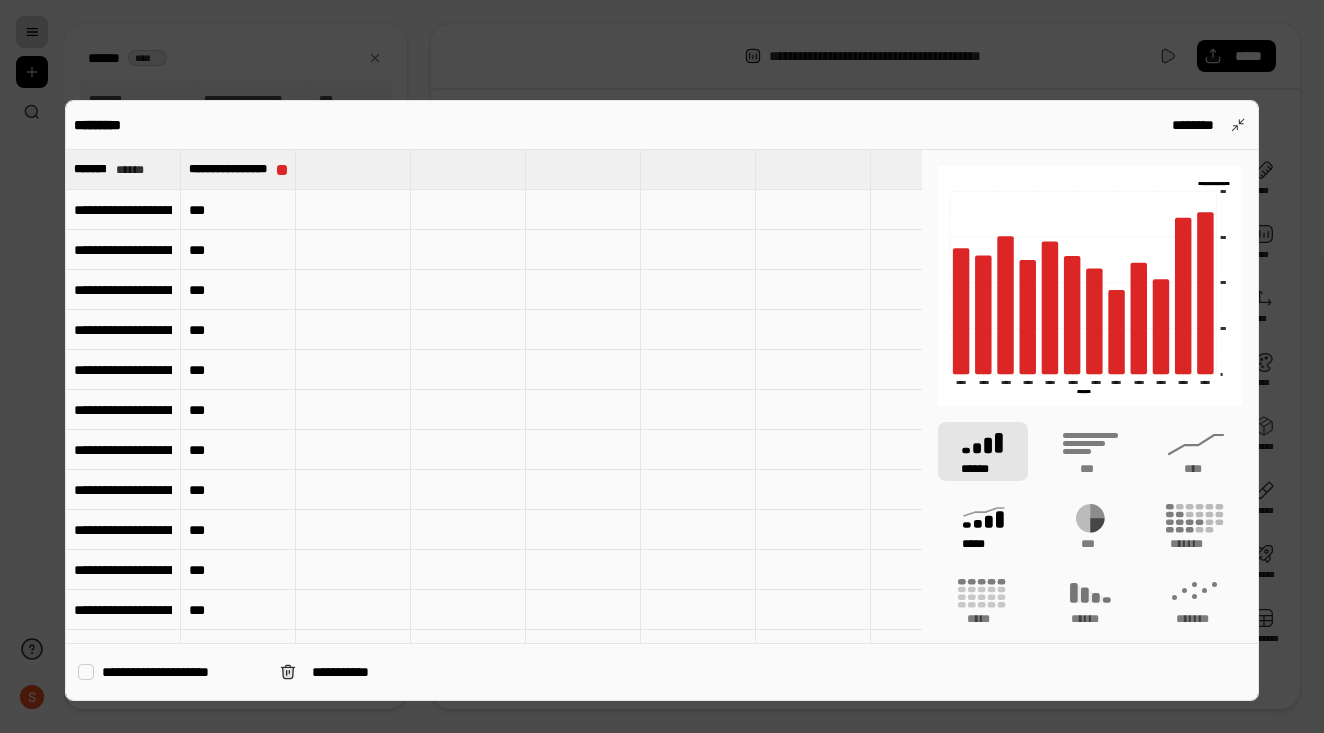 click 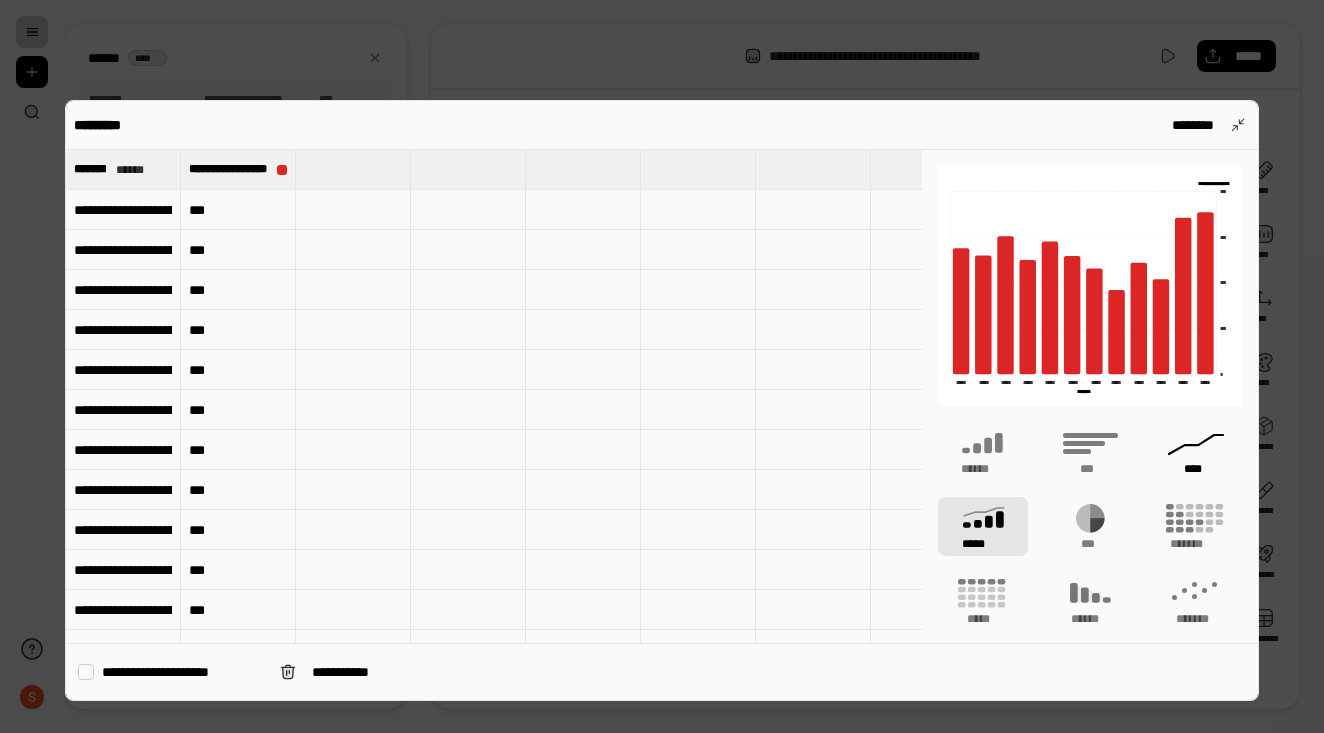click 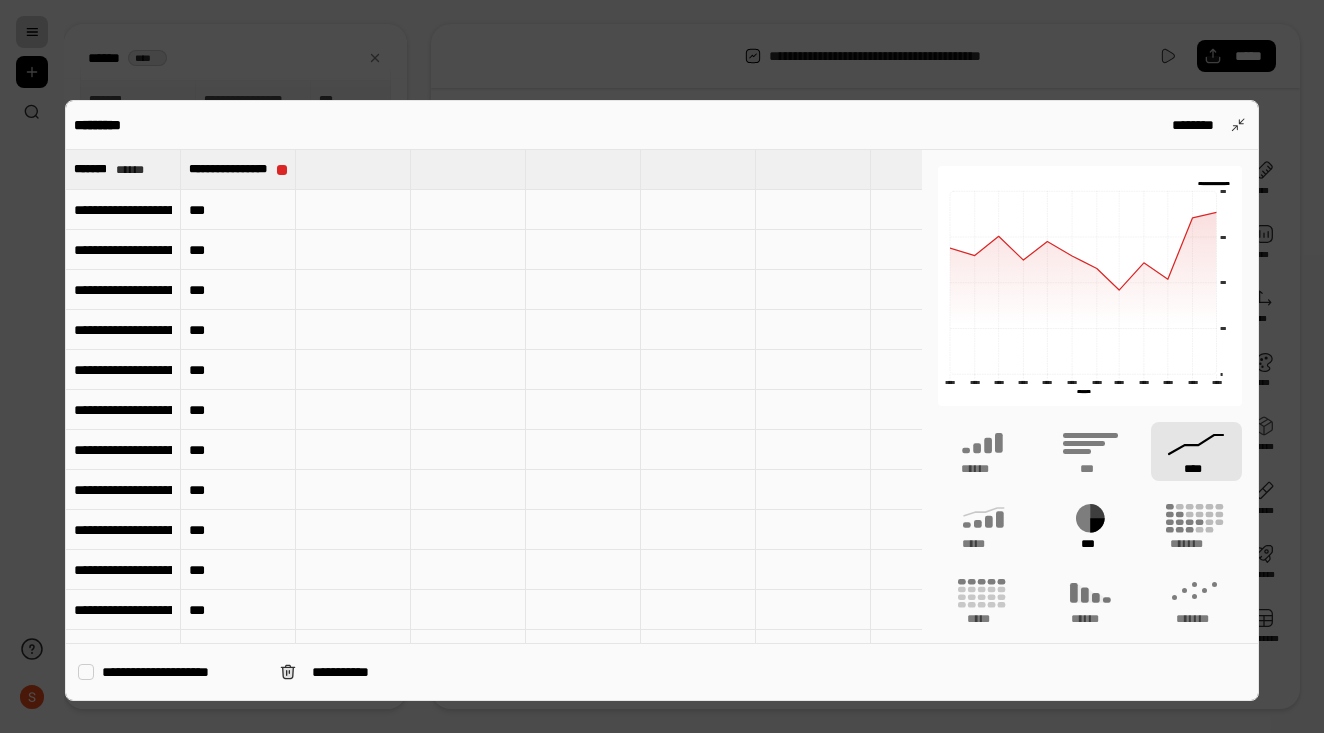 click 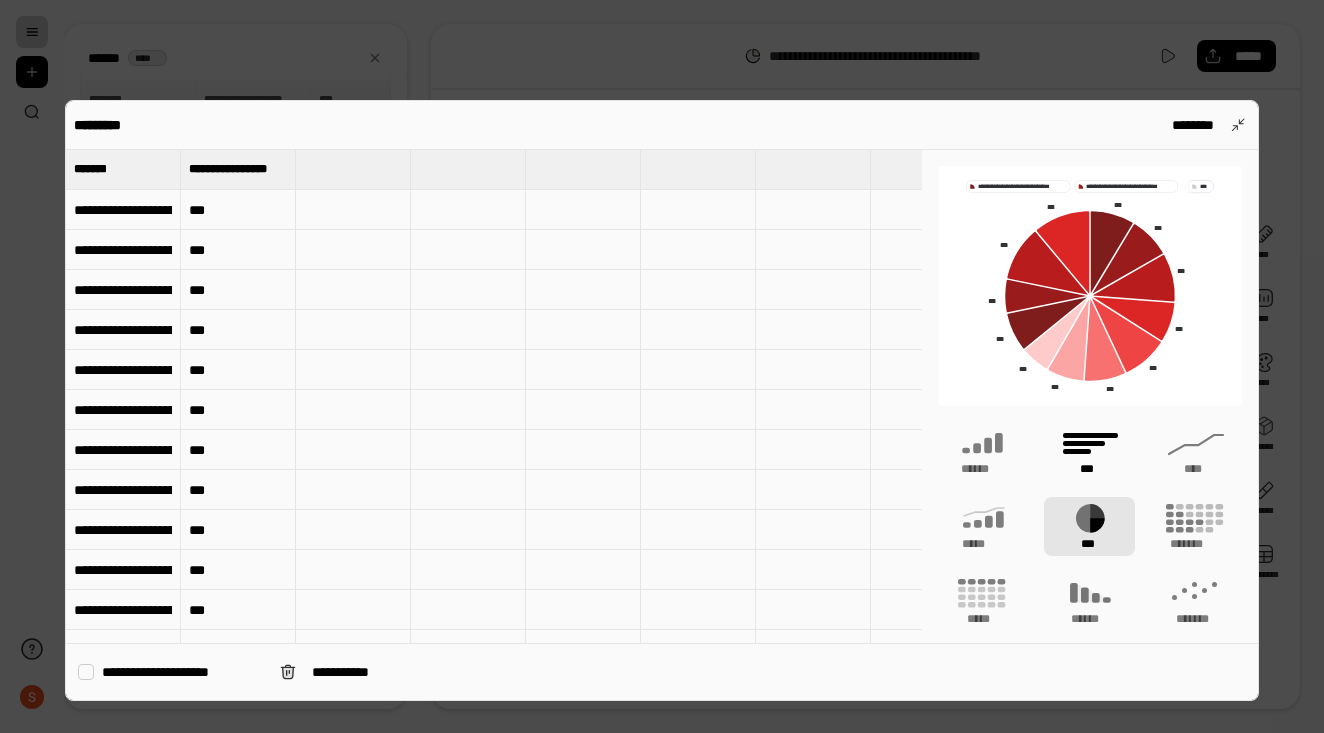 click on "***" at bounding box center (1089, 469) 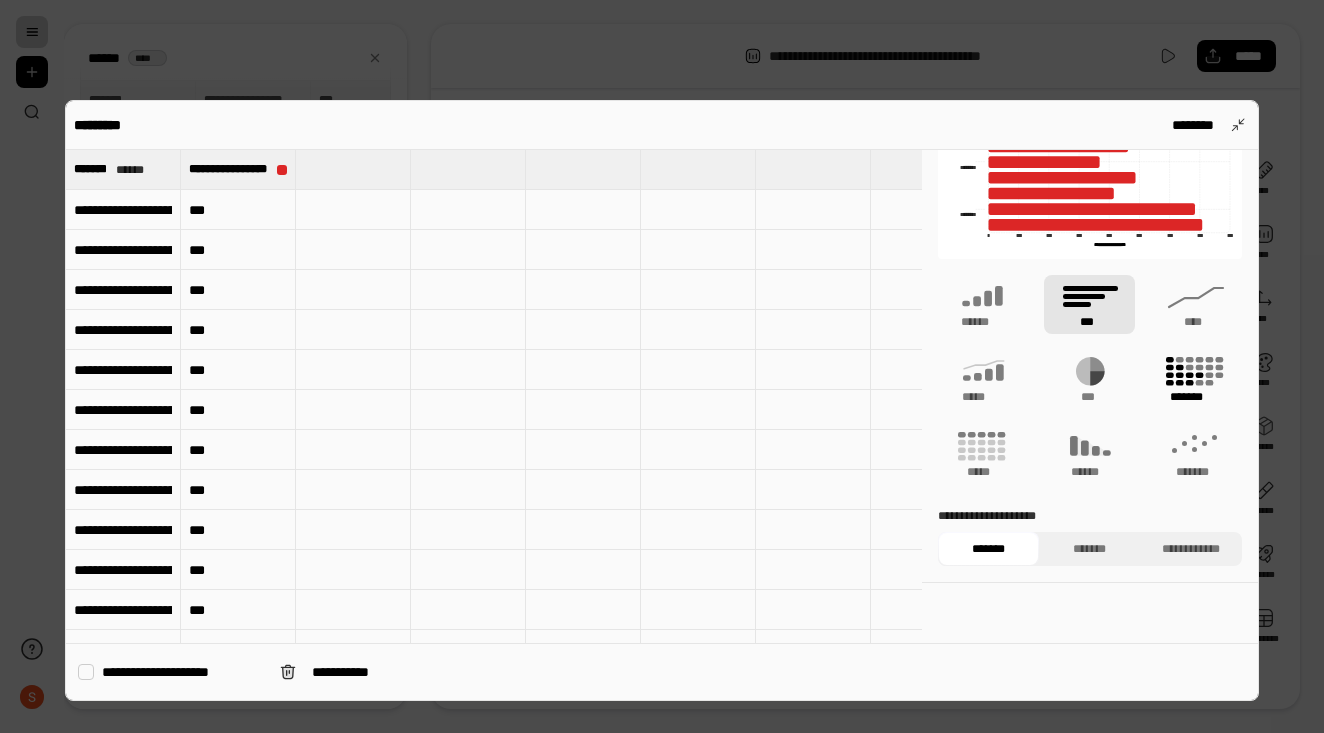 scroll, scrollTop: 147, scrollLeft: 0, axis: vertical 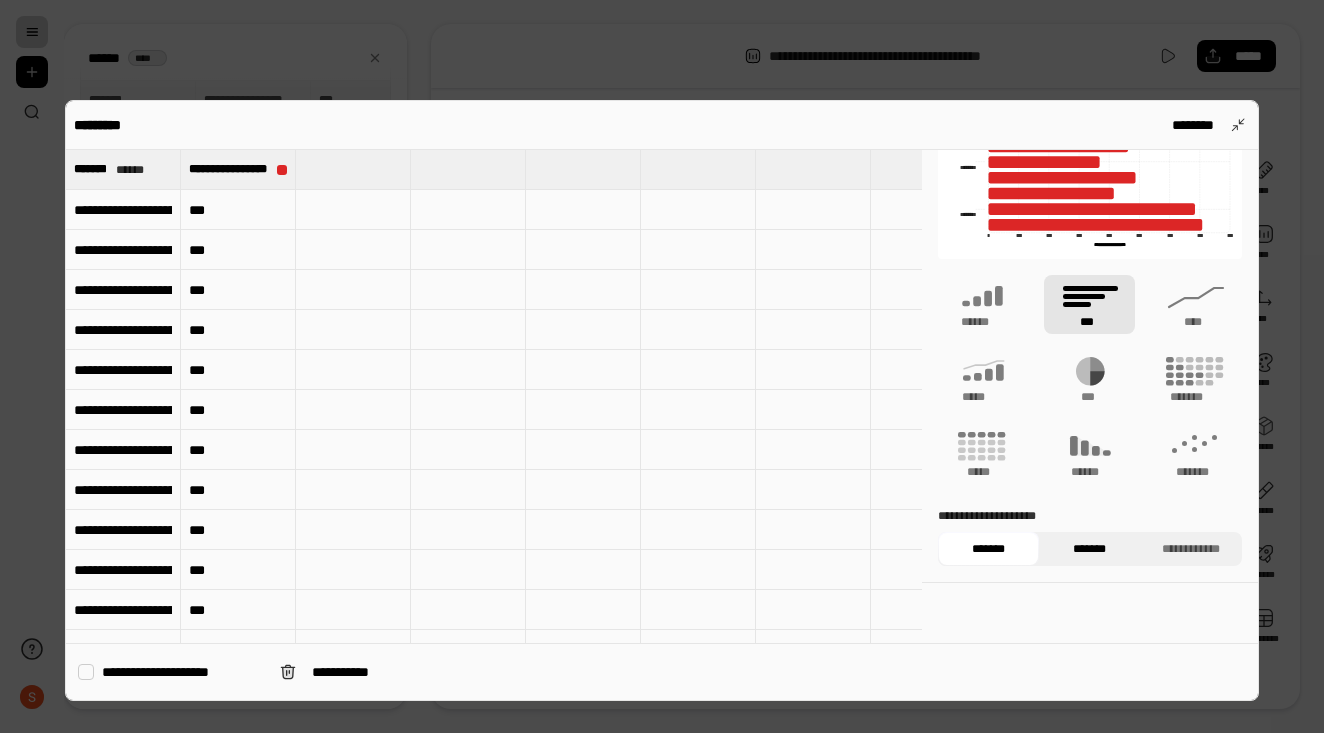 click on "*******" at bounding box center [1089, 549] 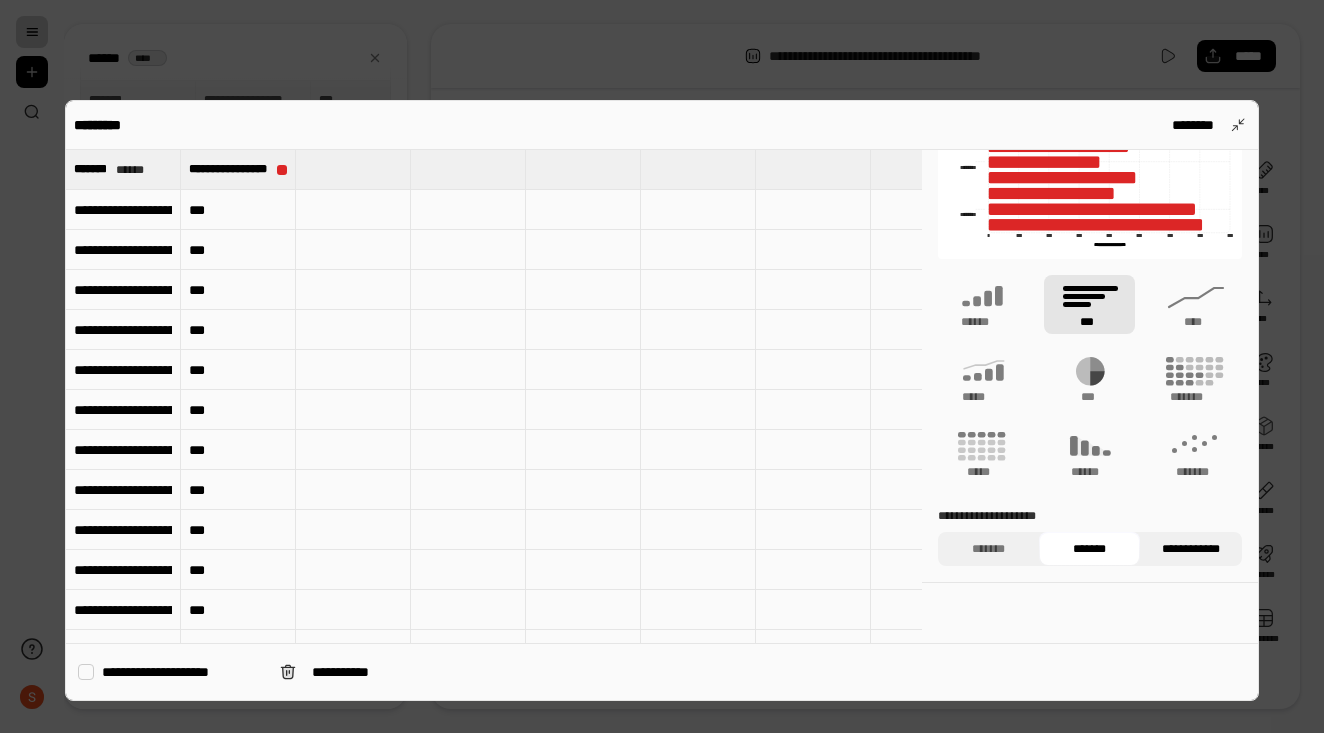 click on "**********" at bounding box center [1190, 549] 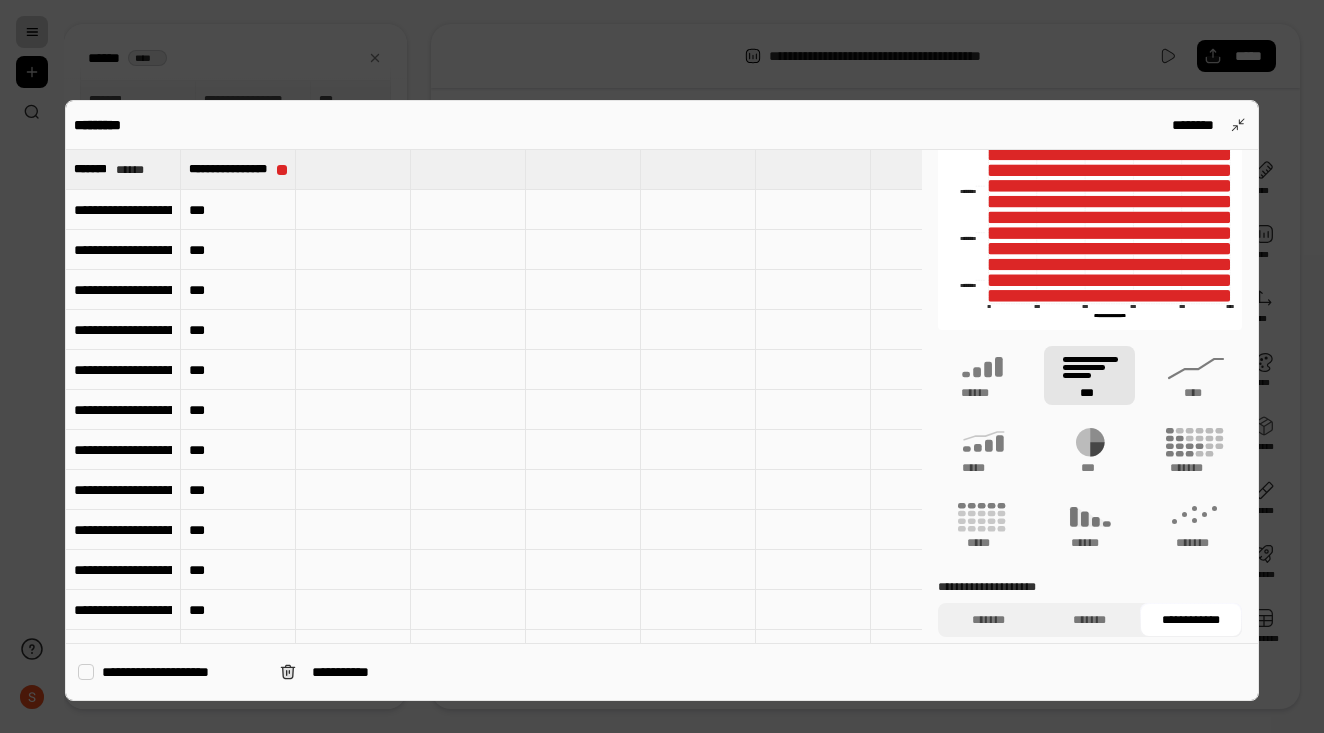 scroll, scrollTop: 79, scrollLeft: 0, axis: vertical 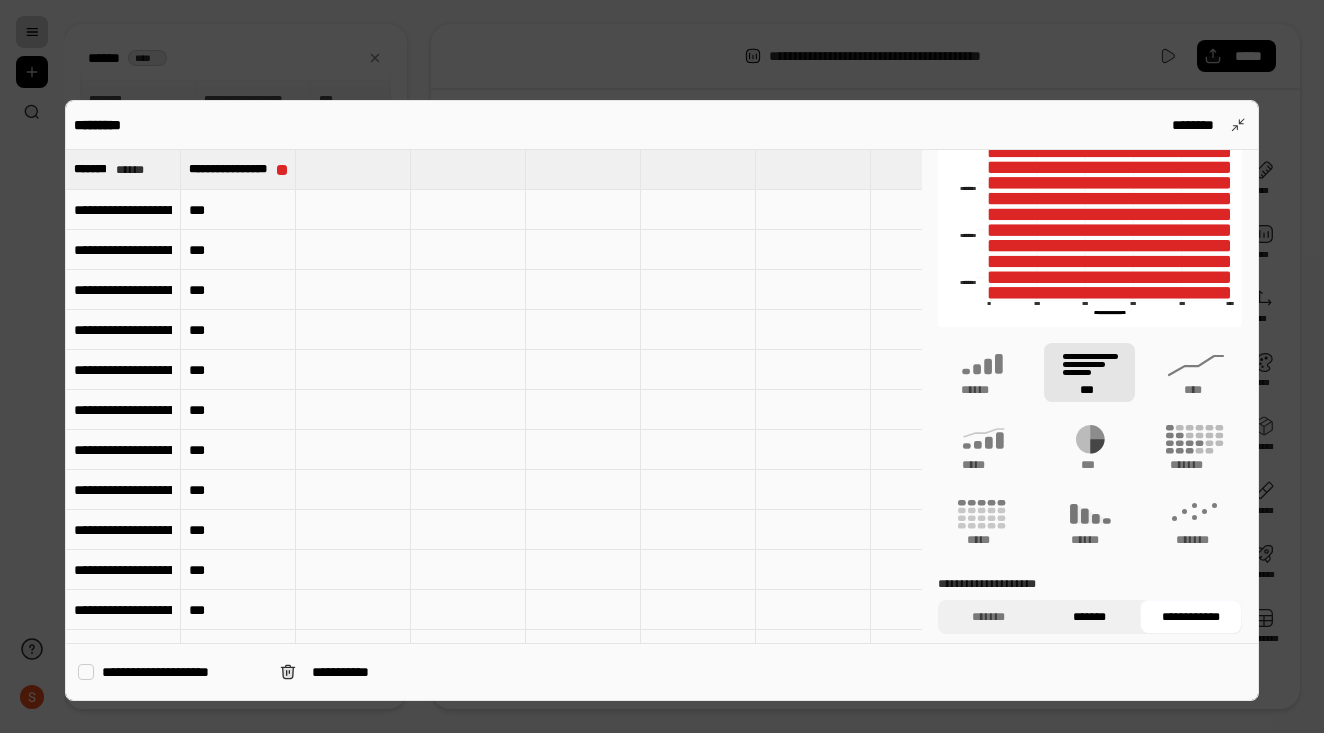 click on "*******" at bounding box center [1089, 617] 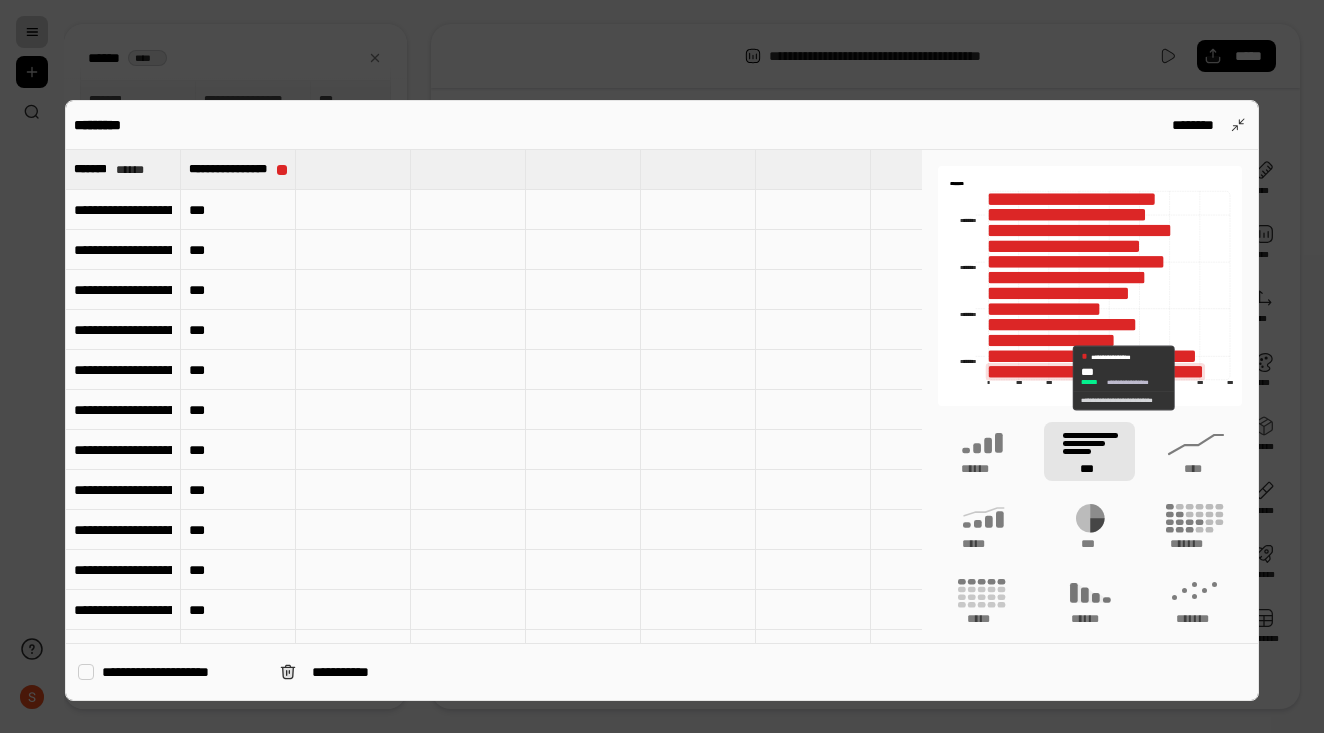 scroll, scrollTop: 0, scrollLeft: 0, axis: both 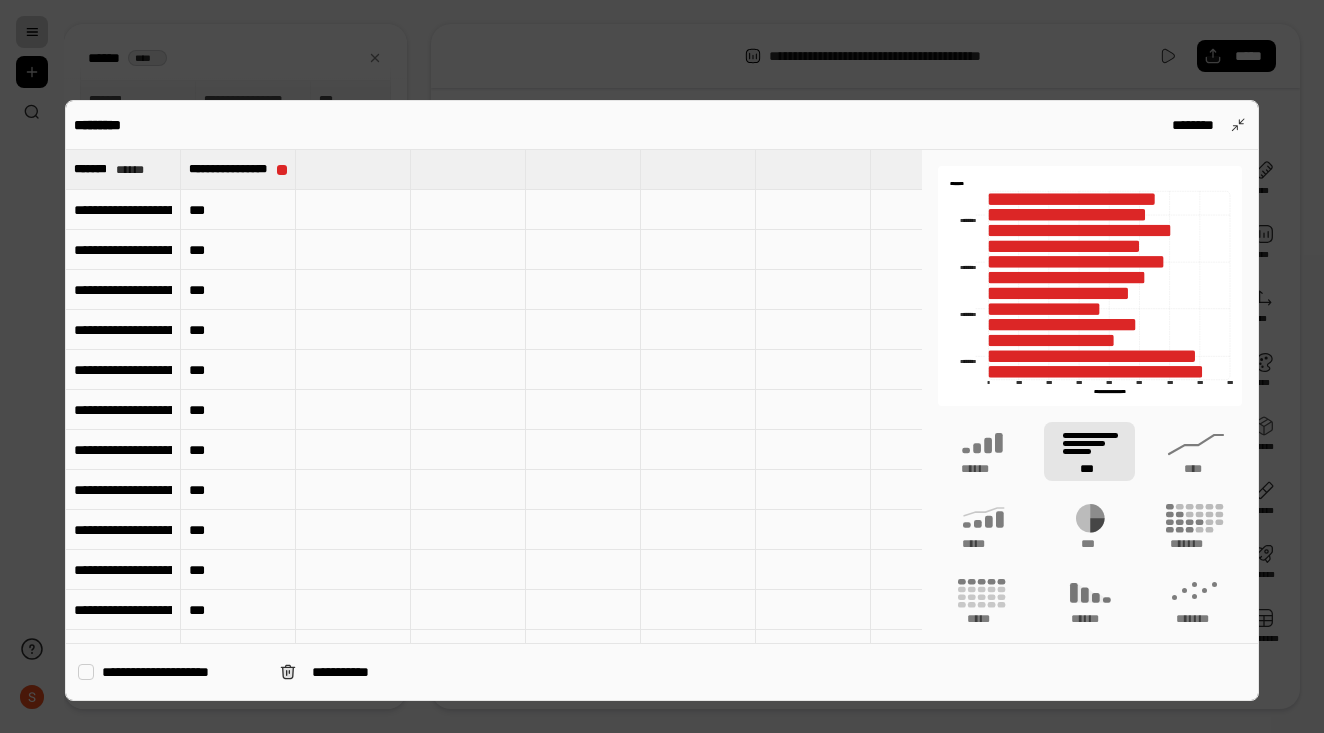 click at bounding box center [86, 672] 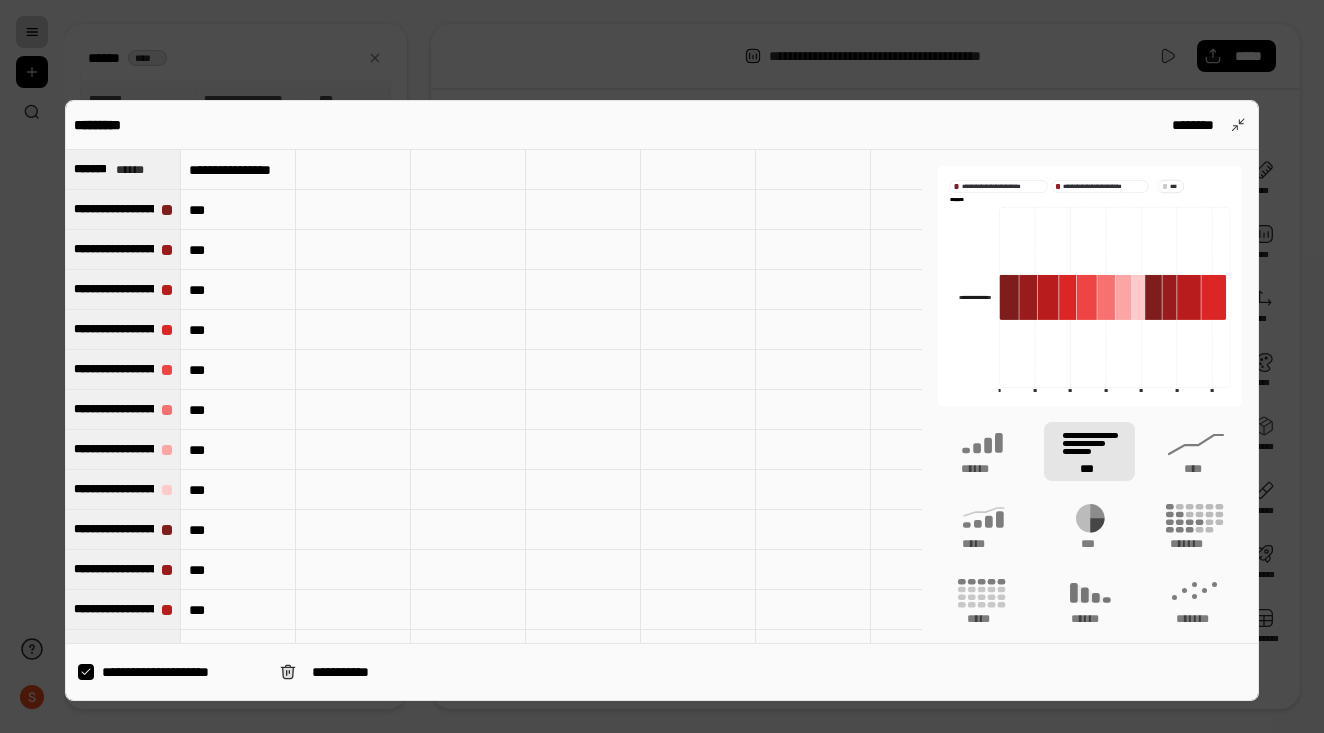 click 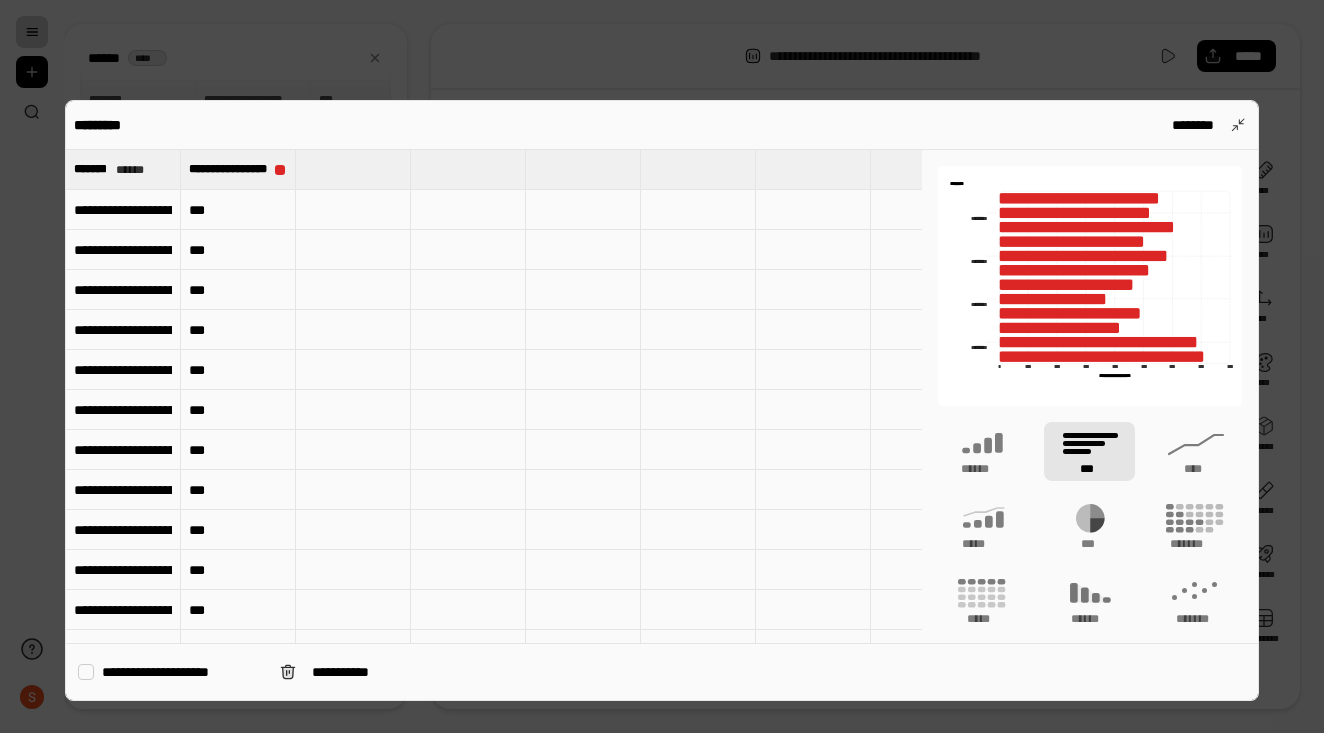 type on "**********" 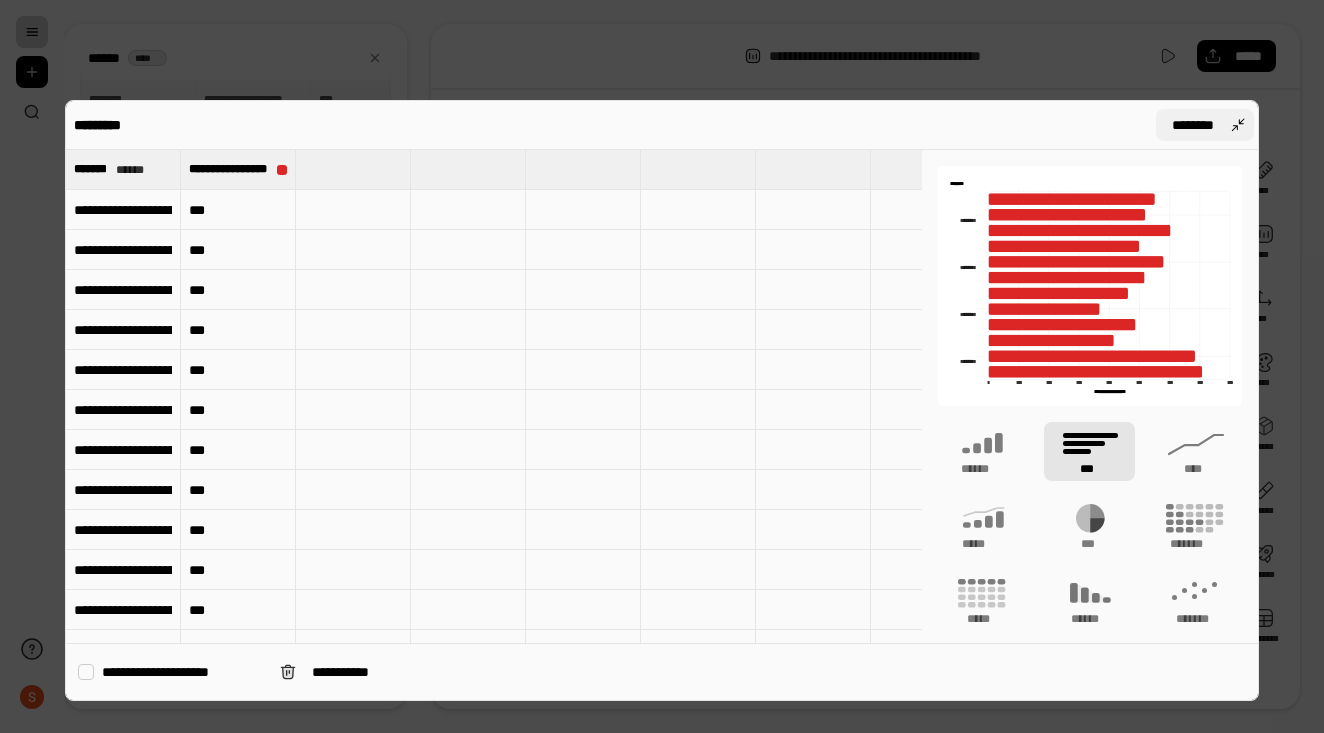 click on "********" at bounding box center [1205, 125] 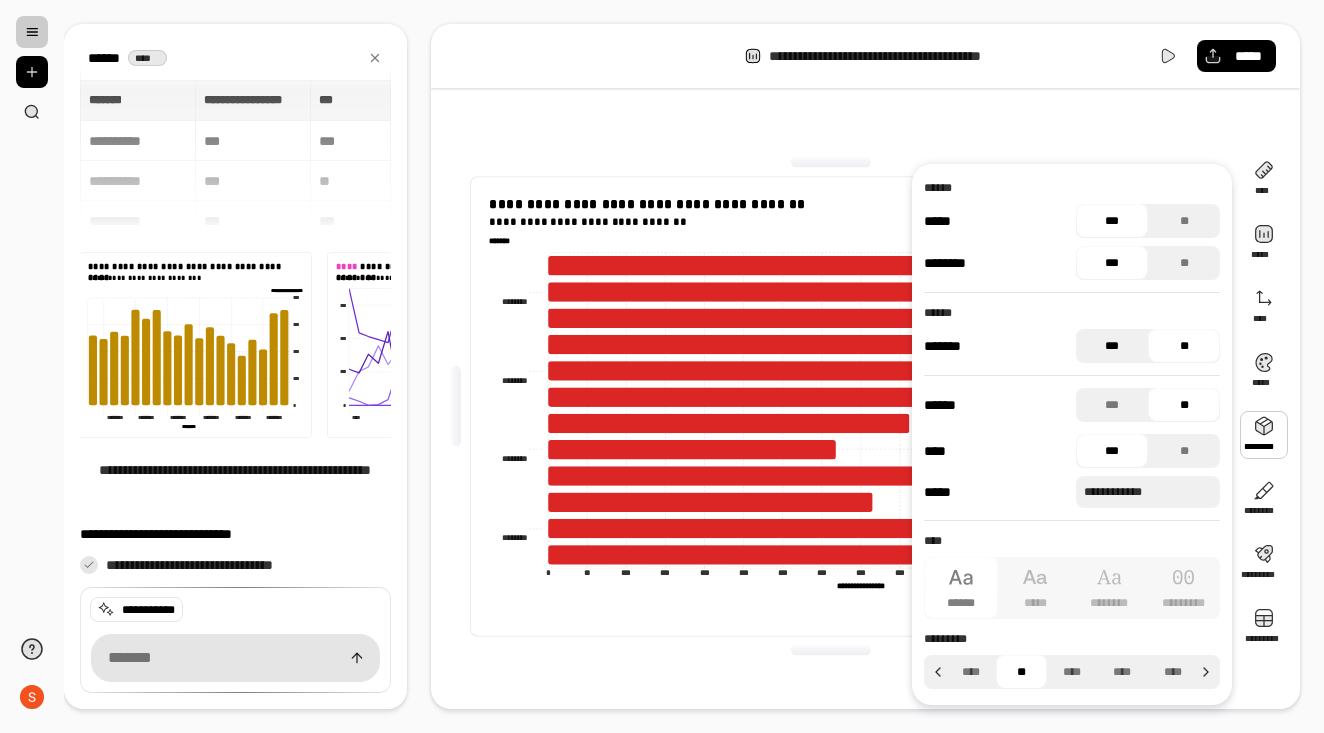 click on "***" at bounding box center [1112, 346] 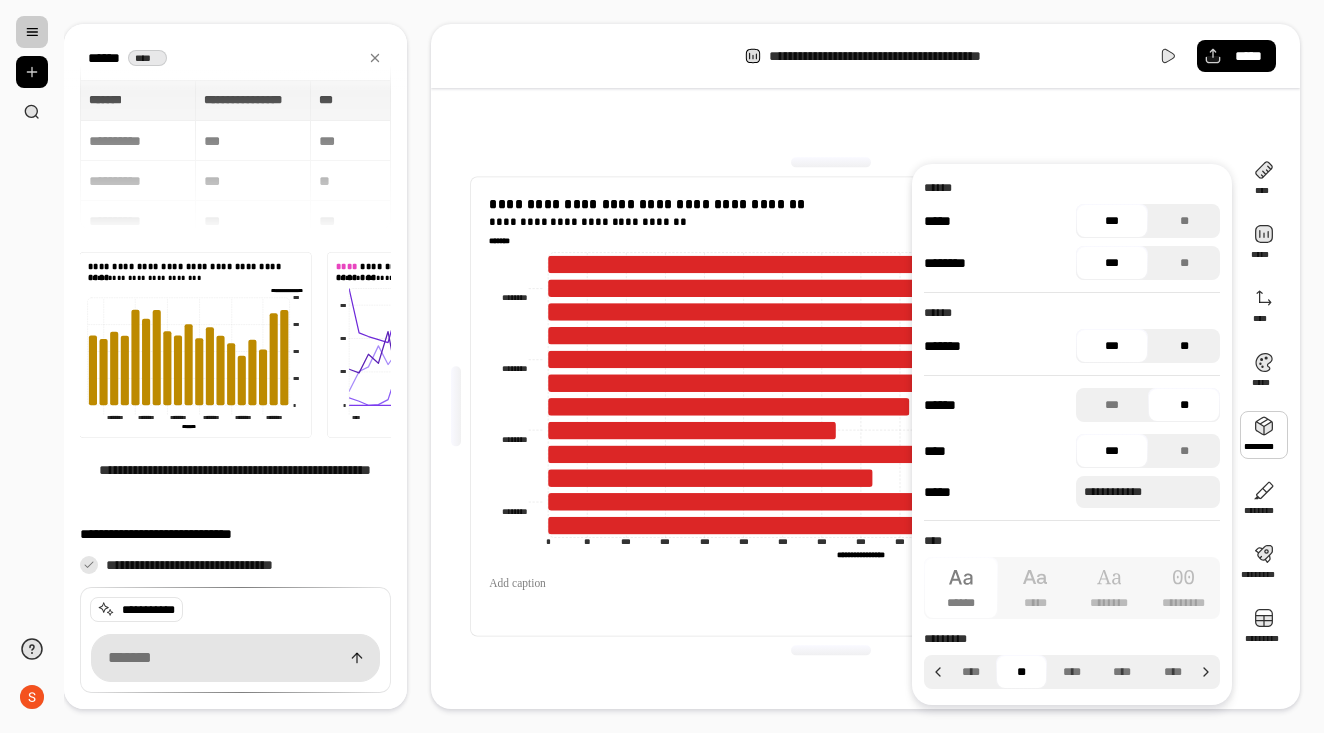click on "**" at bounding box center [1184, 346] 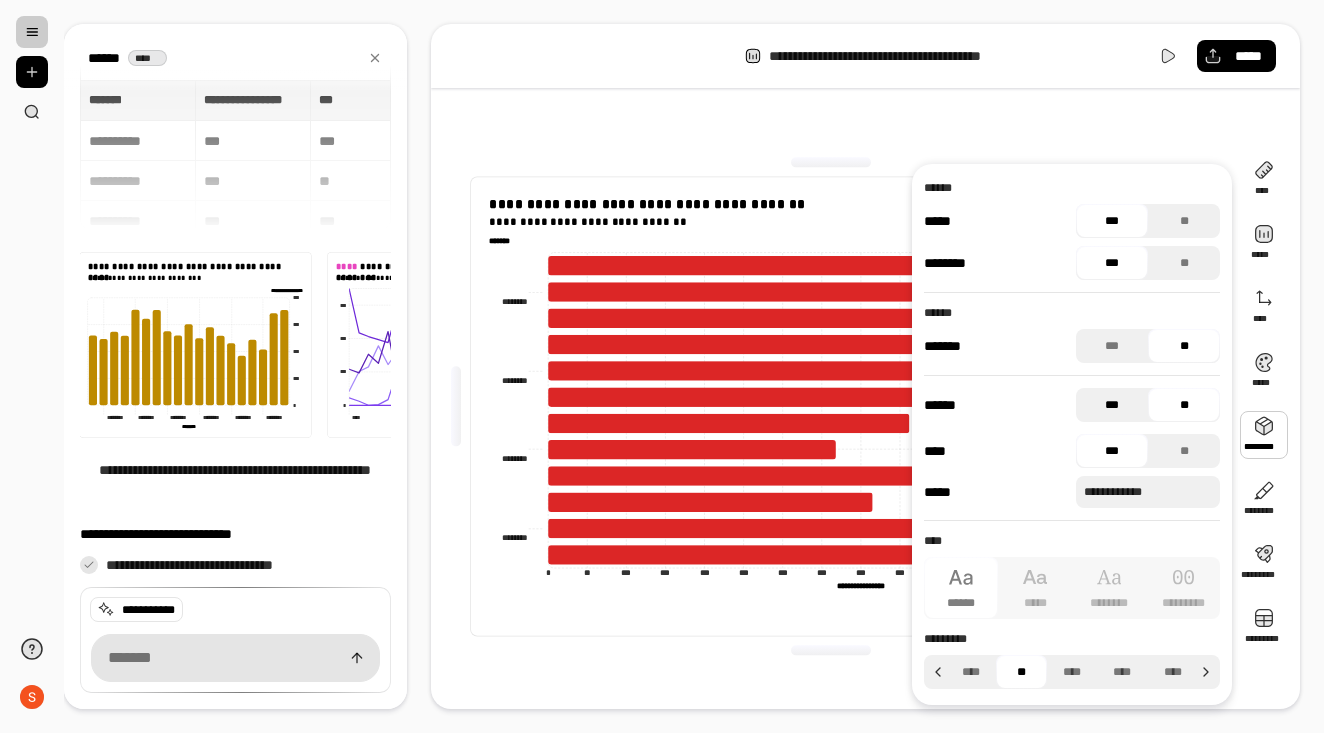 click on "***" at bounding box center (1112, 405) 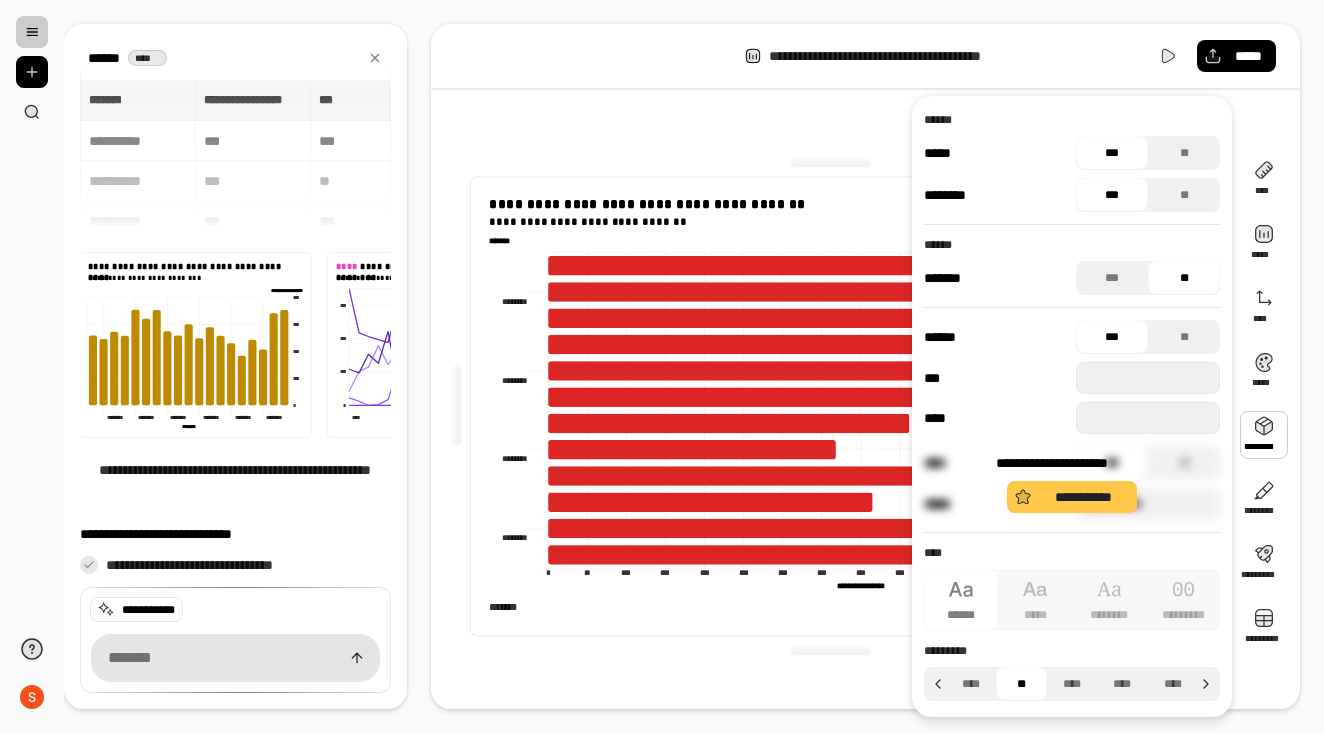 click on "**********" at bounding box center (1072, 483) 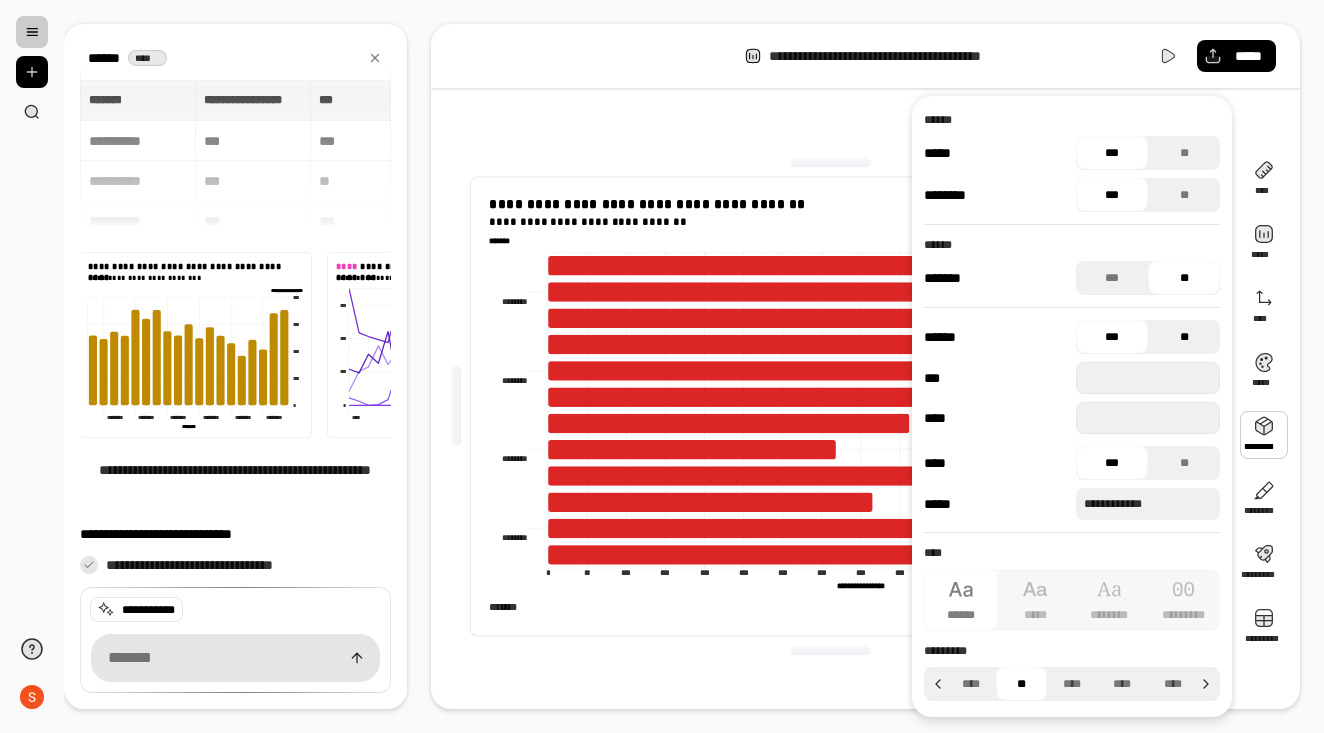 click on "**" at bounding box center [1184, 337] 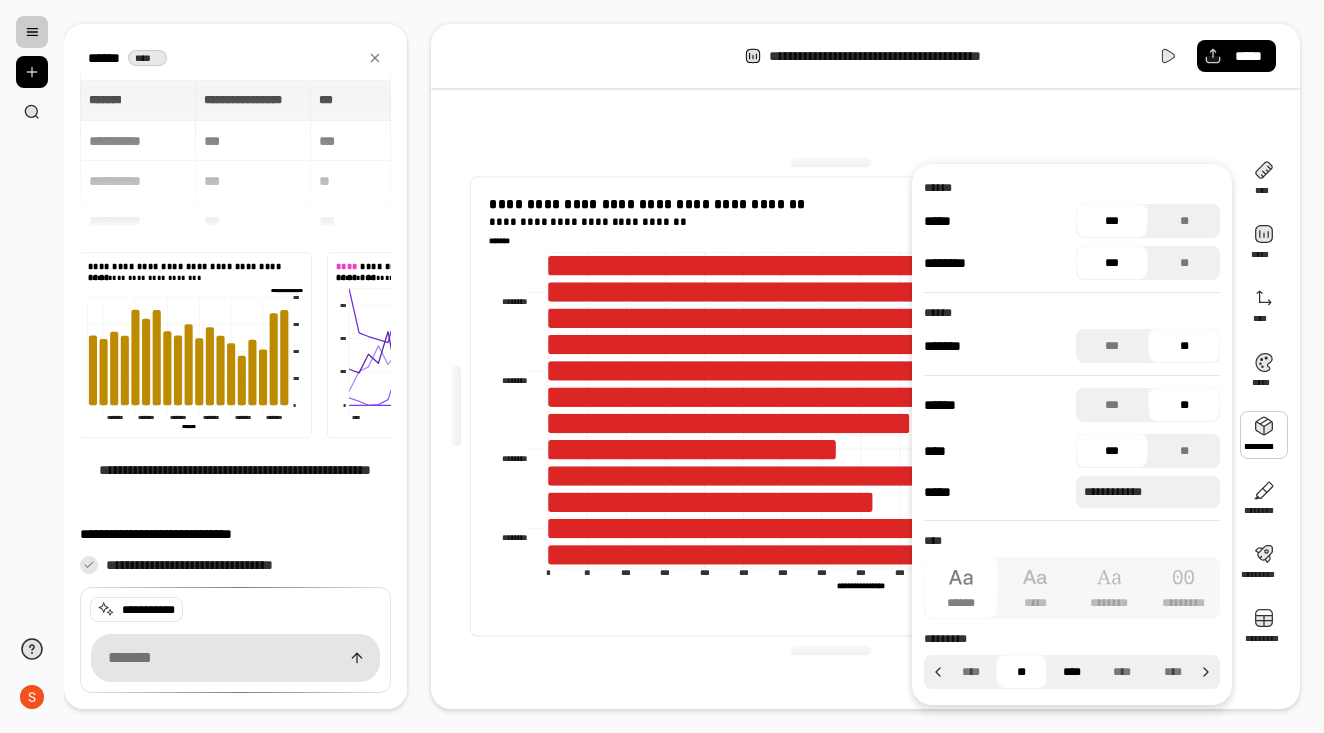 click on "****" at bounding box center [1072, 672] 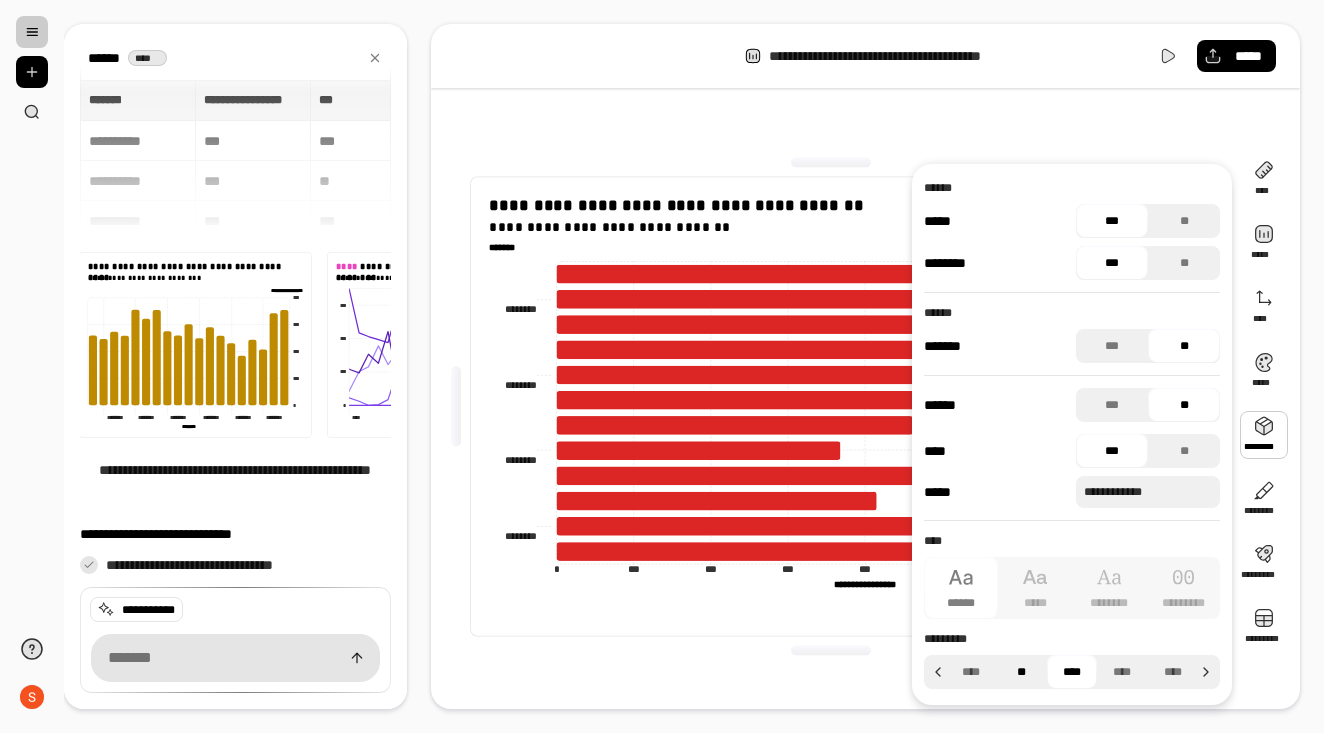 click on "**" at bounding box center [1021, 672] 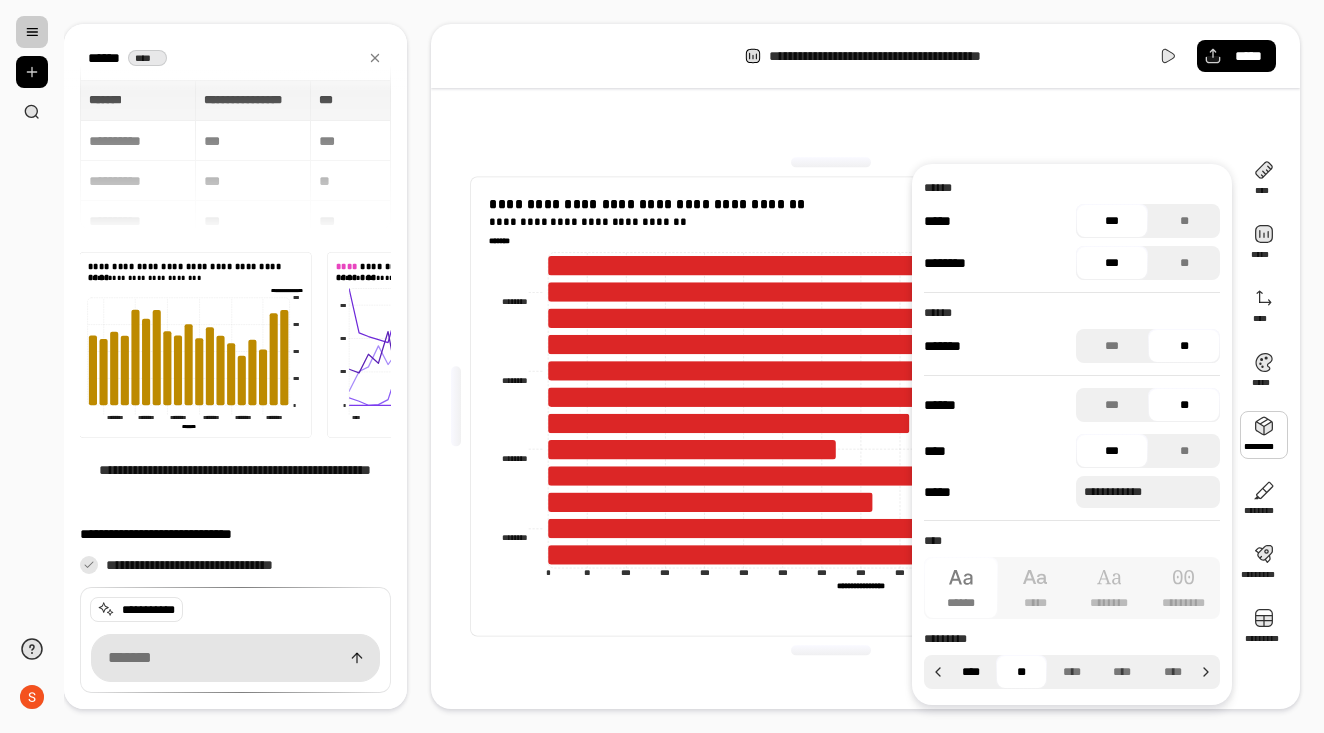 click on "****" at bounding box center (971, 672) 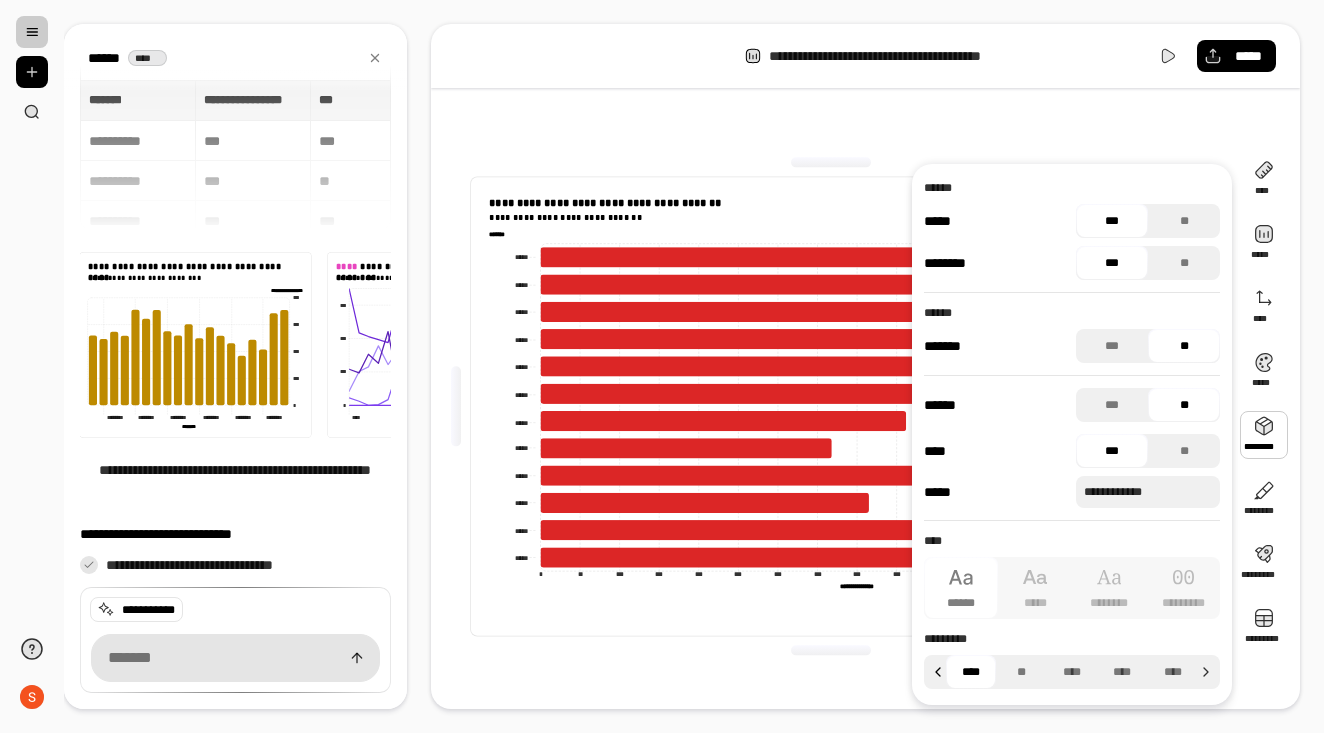 click 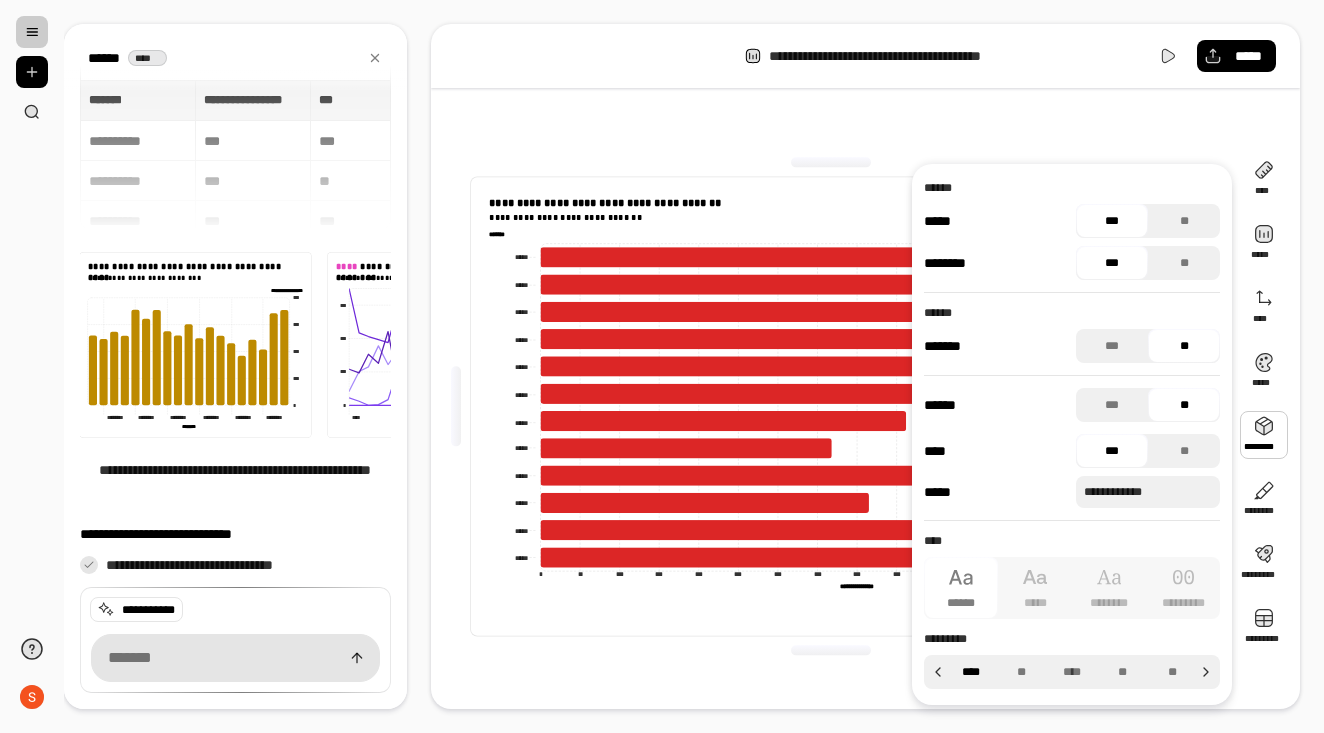 click on "****" at bounding box center [971, 672] 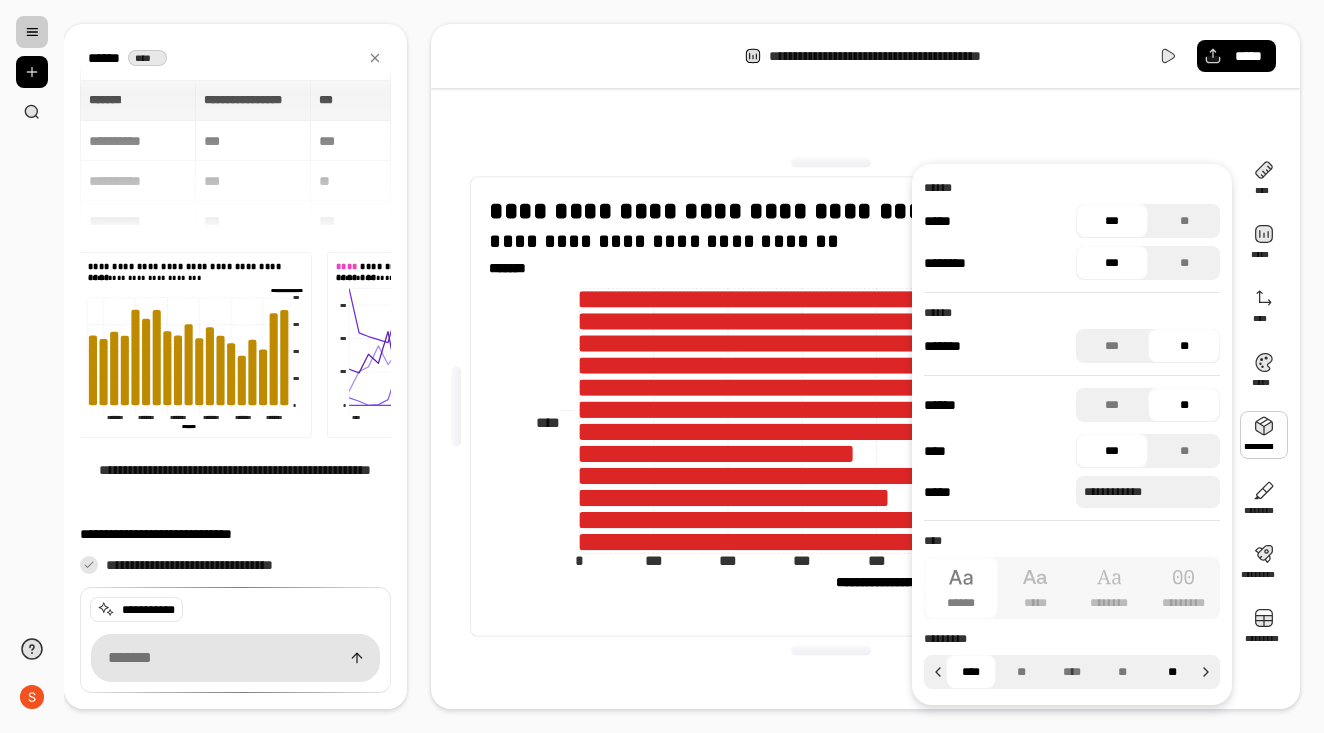 click on "**" at bounding box center [1173, 672] 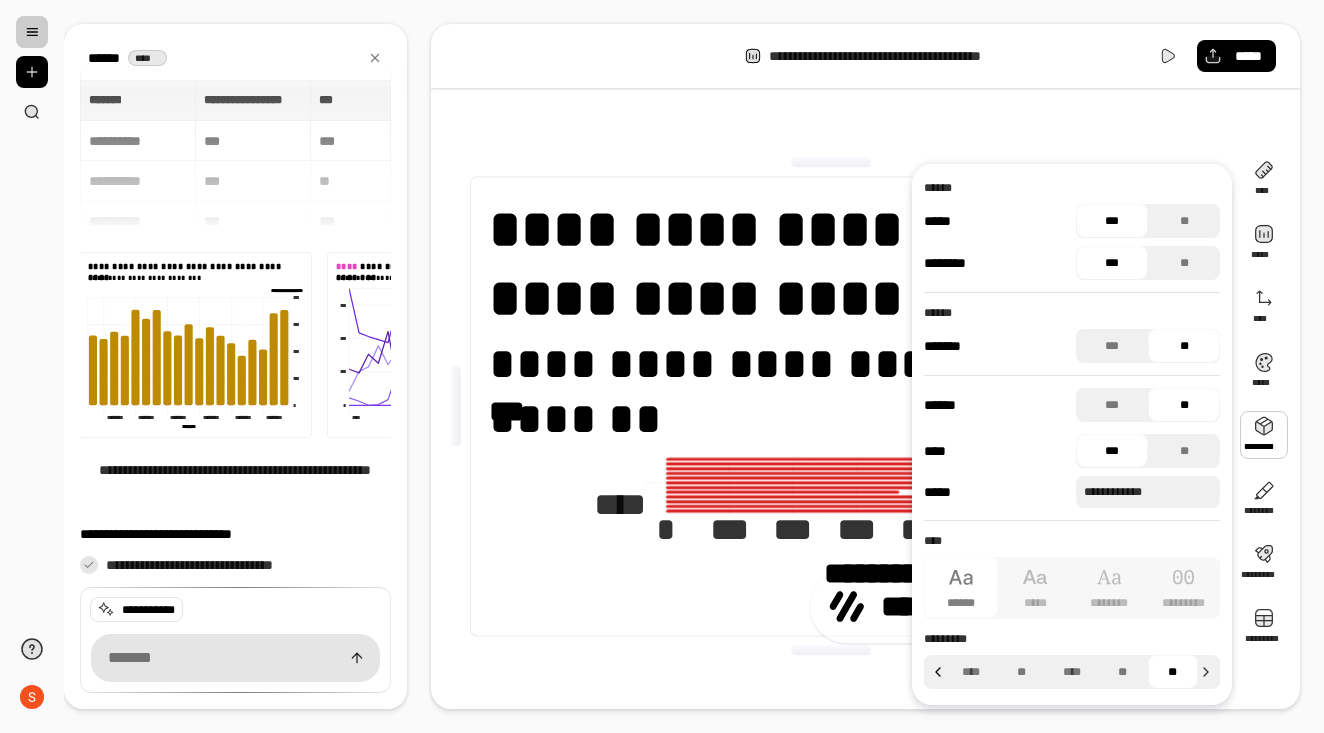 click 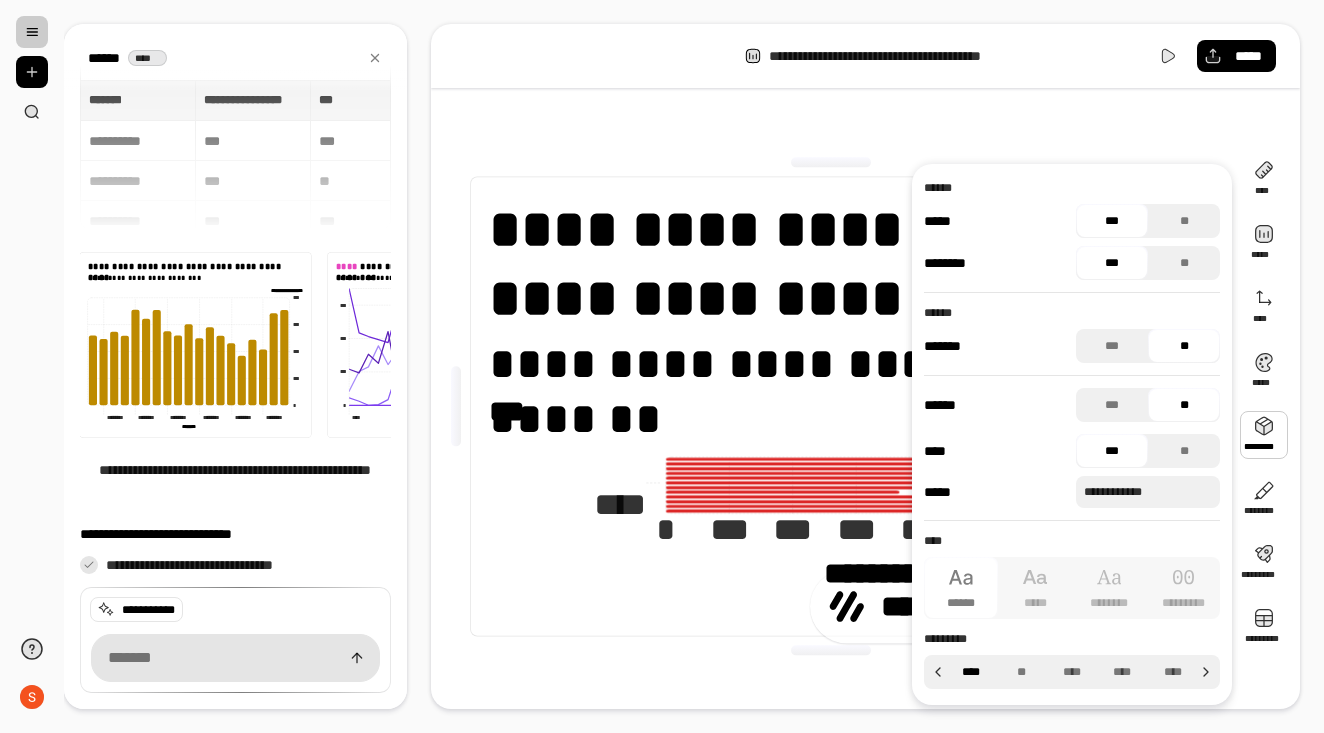 click on "****" at bounding box center (971, 672) 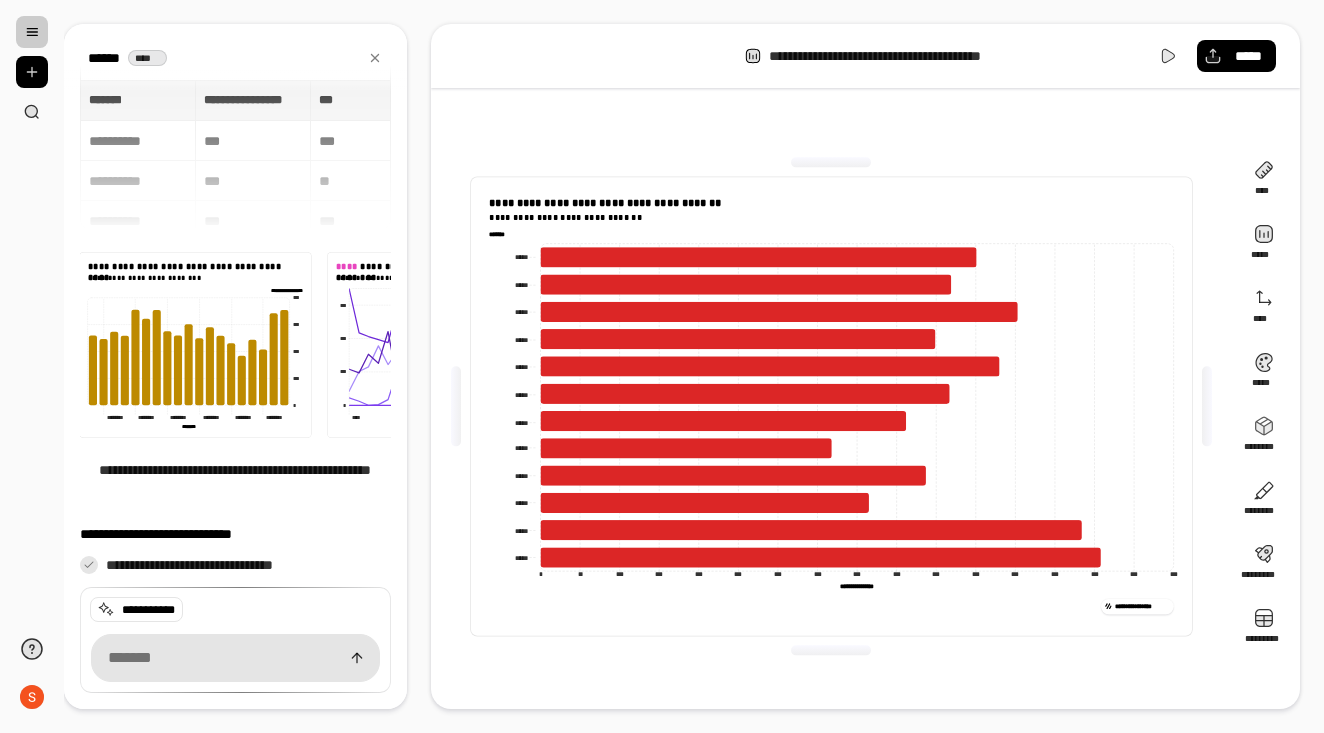 click on "**********" at bounding box center (831, 406) 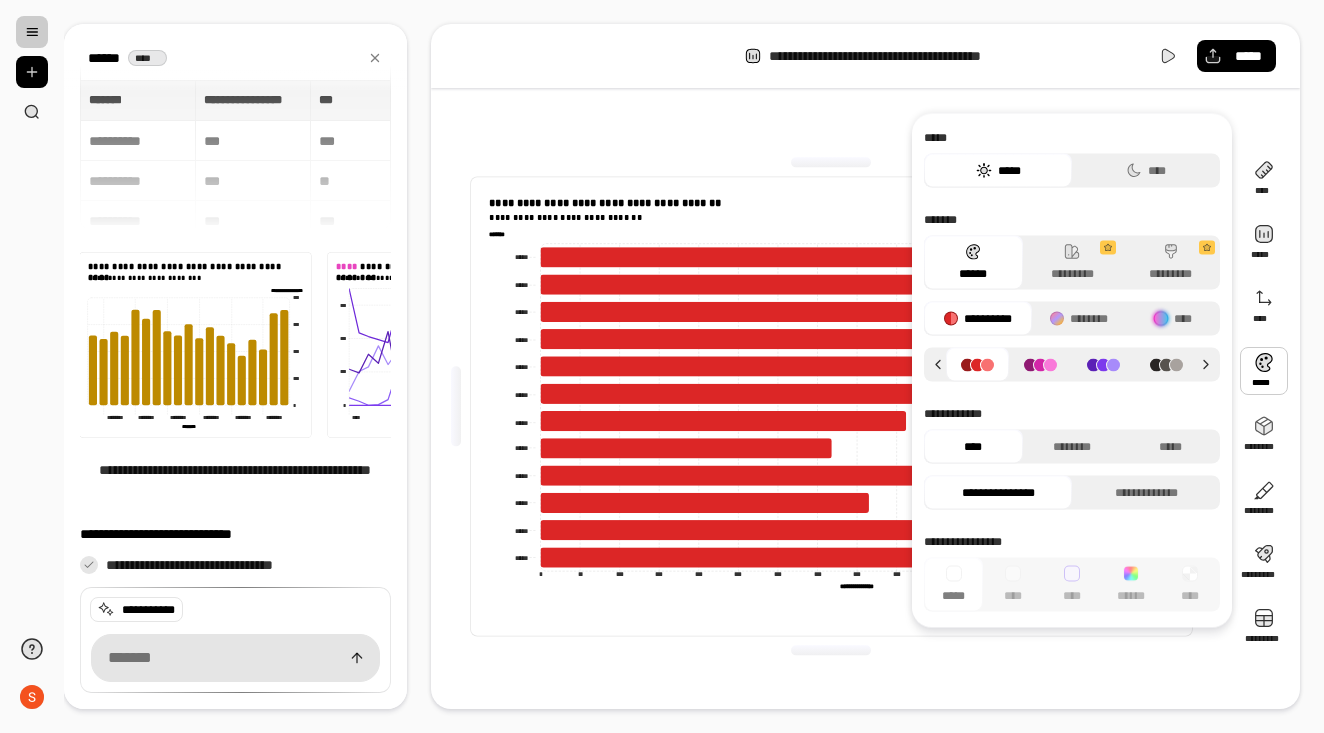 click 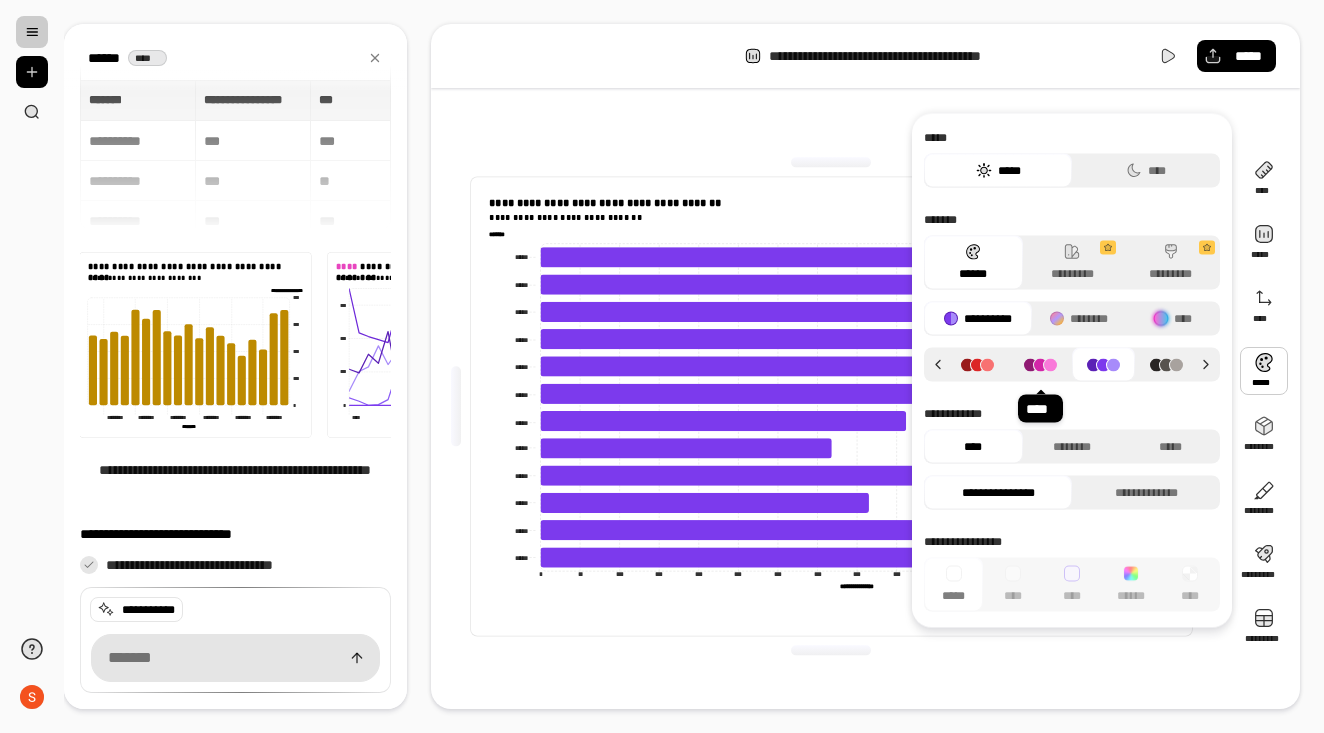 click 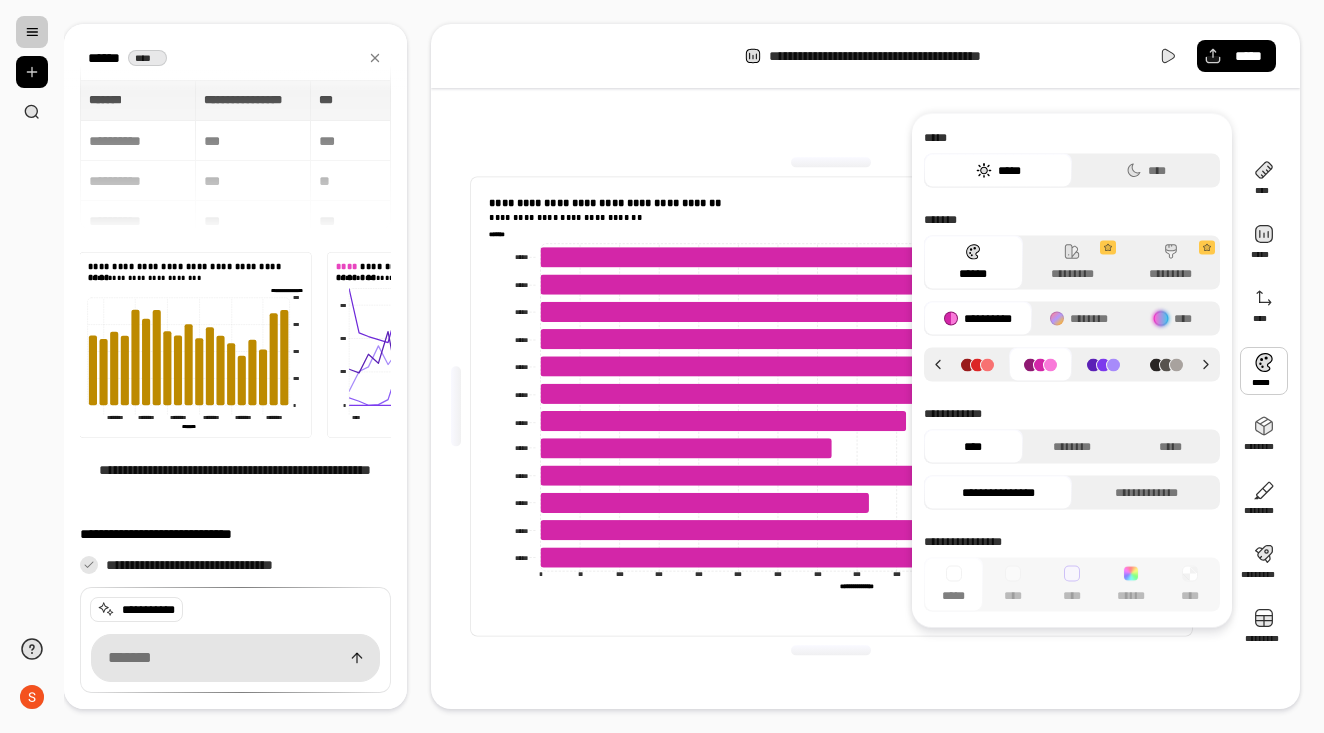 click on "**********" at bounding box center (1072, 297) 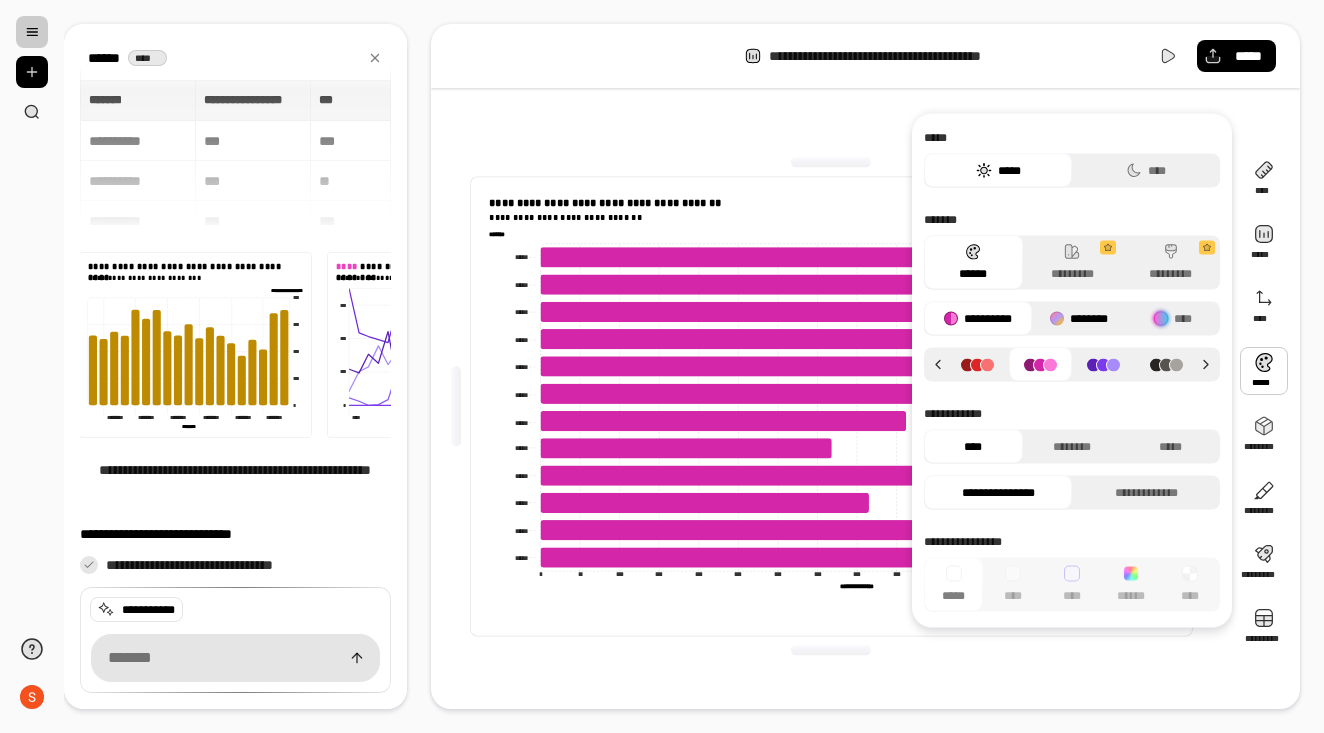 click on "********" at bounding box center [1079, 319] 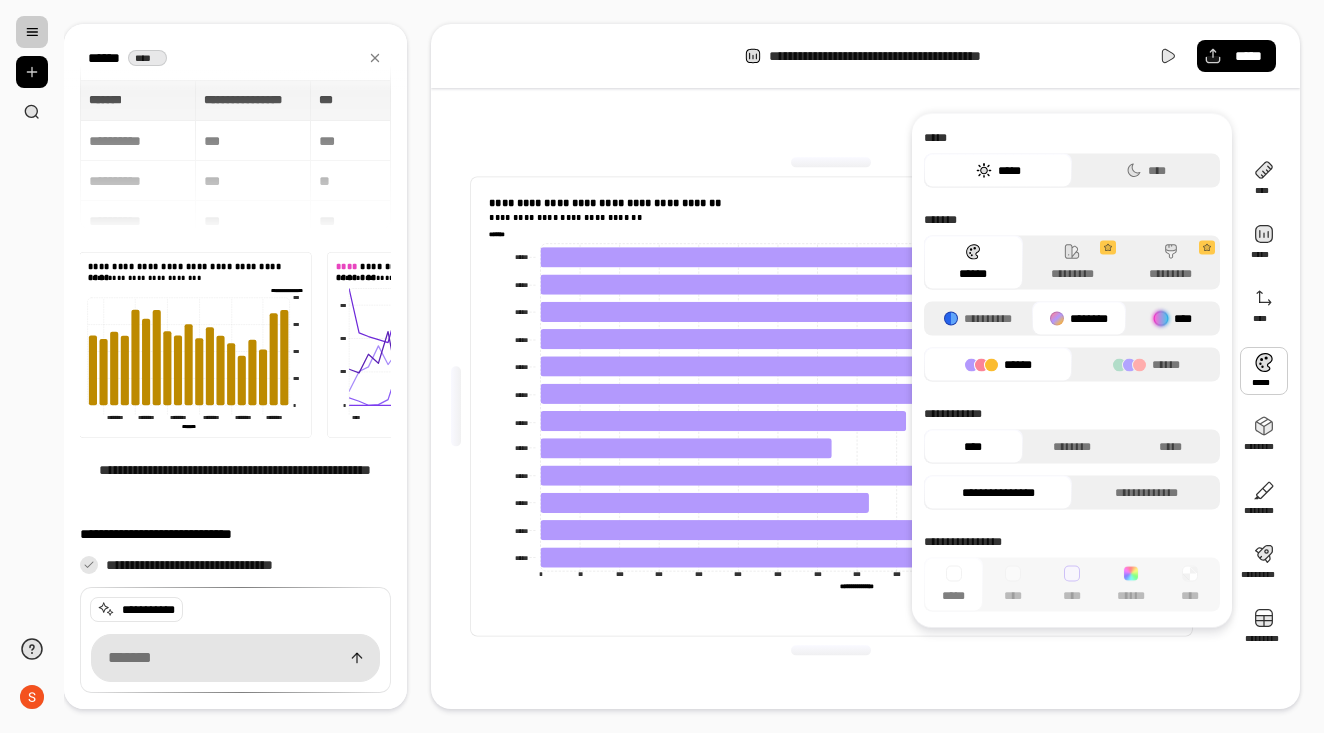 click at bounding box center [1161, 319] 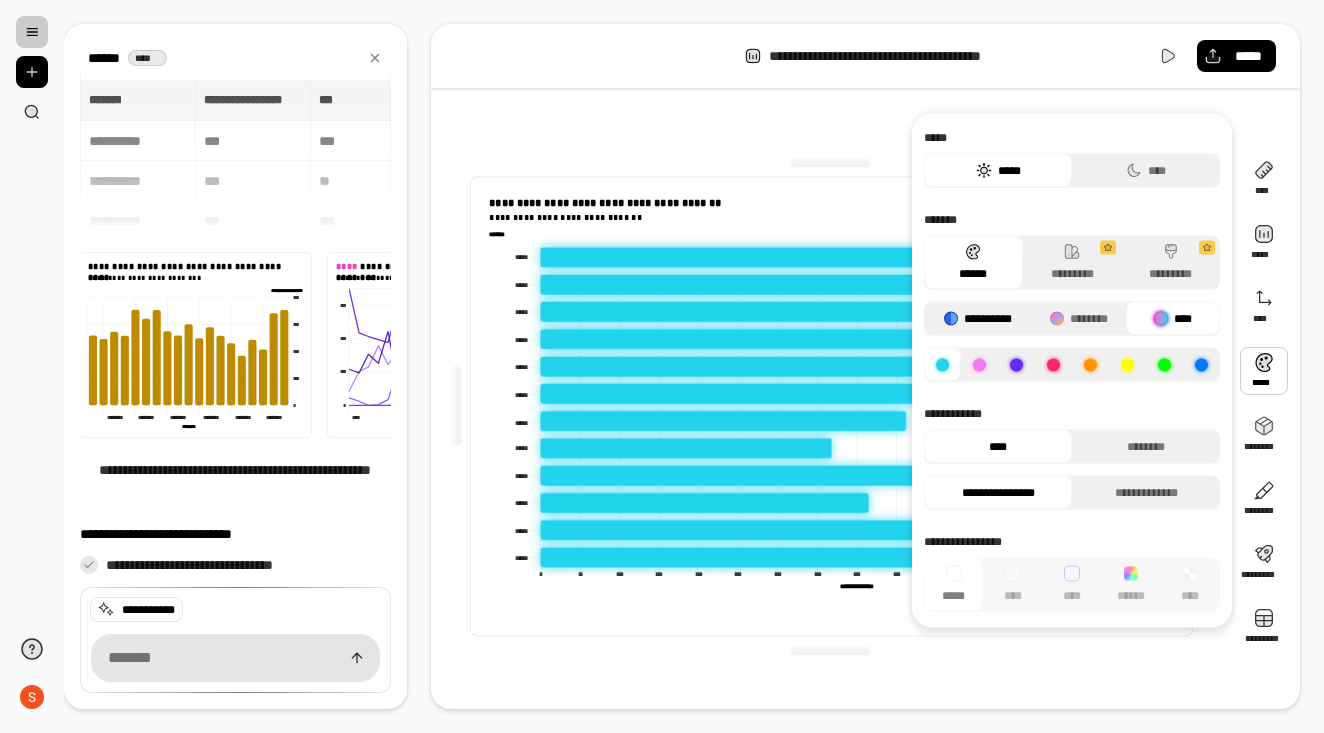 click on "**********" at bounding box center (978, 319) 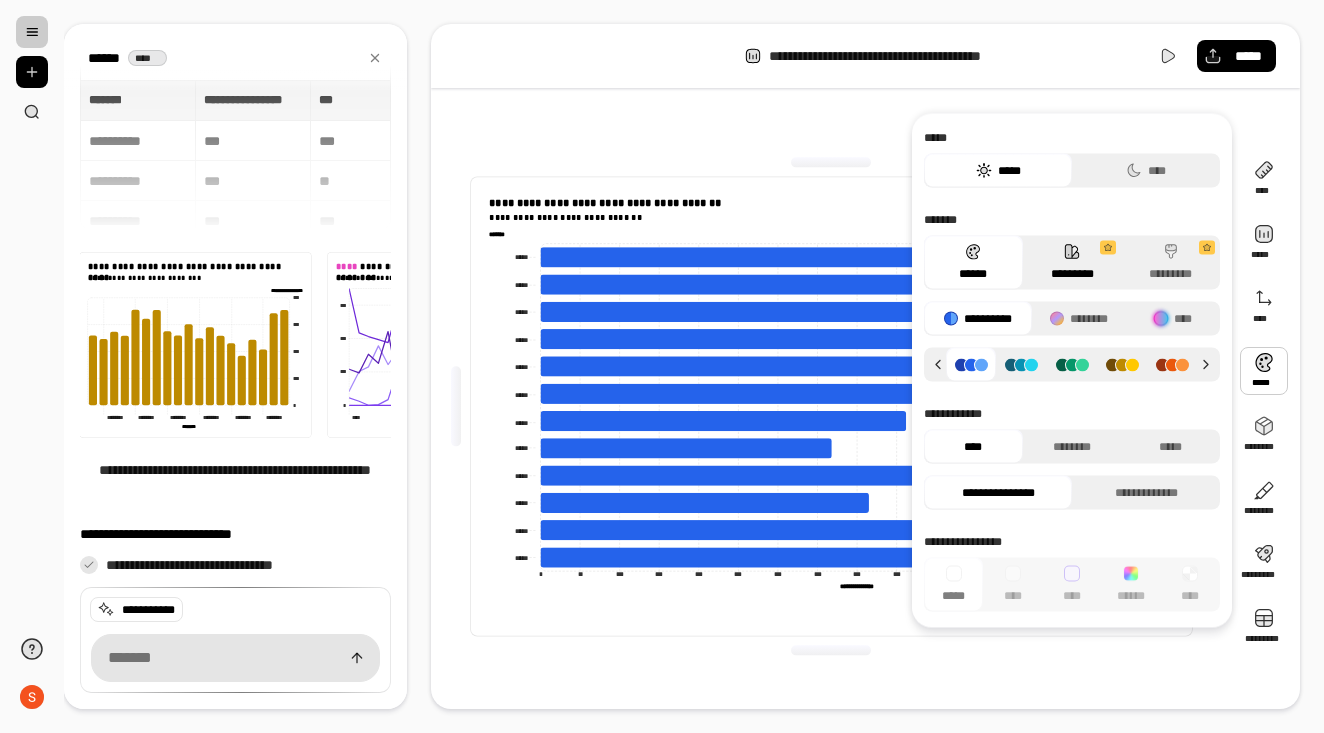 click 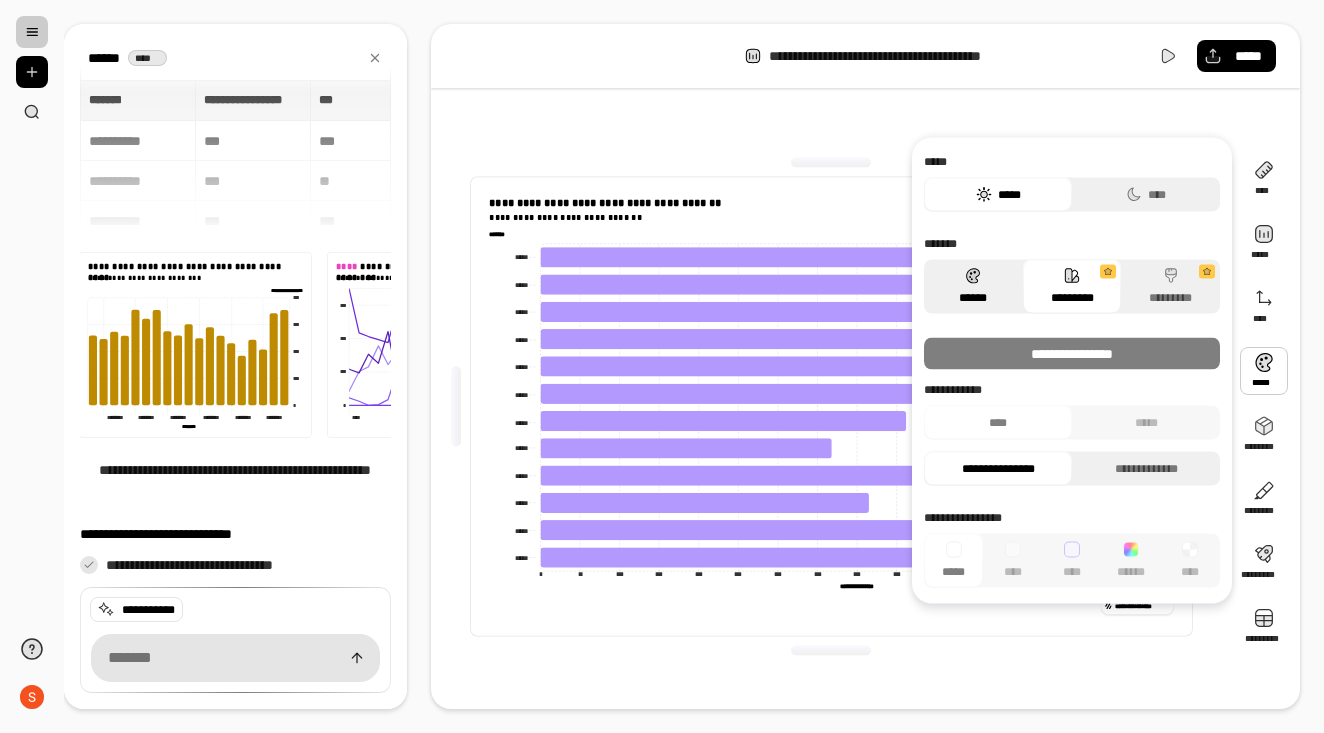 click on "******" at bounding box center [973, 287] 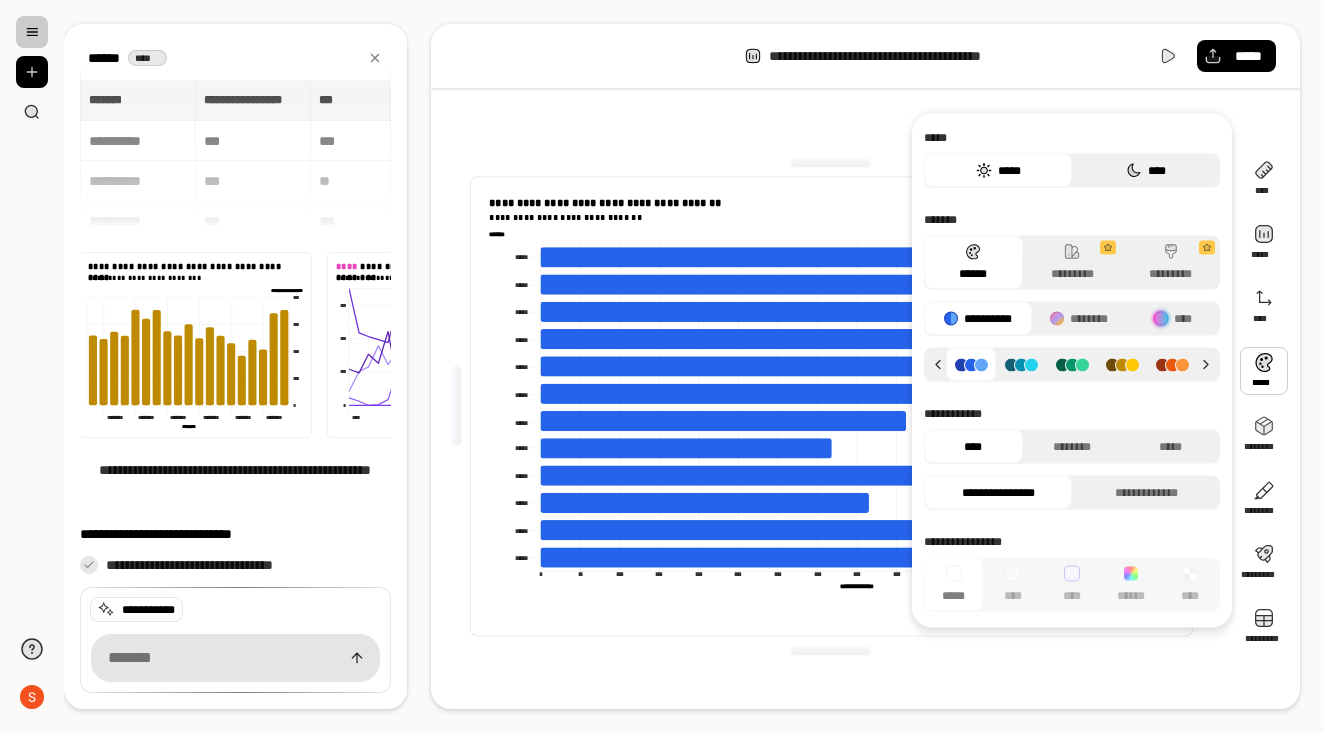 click 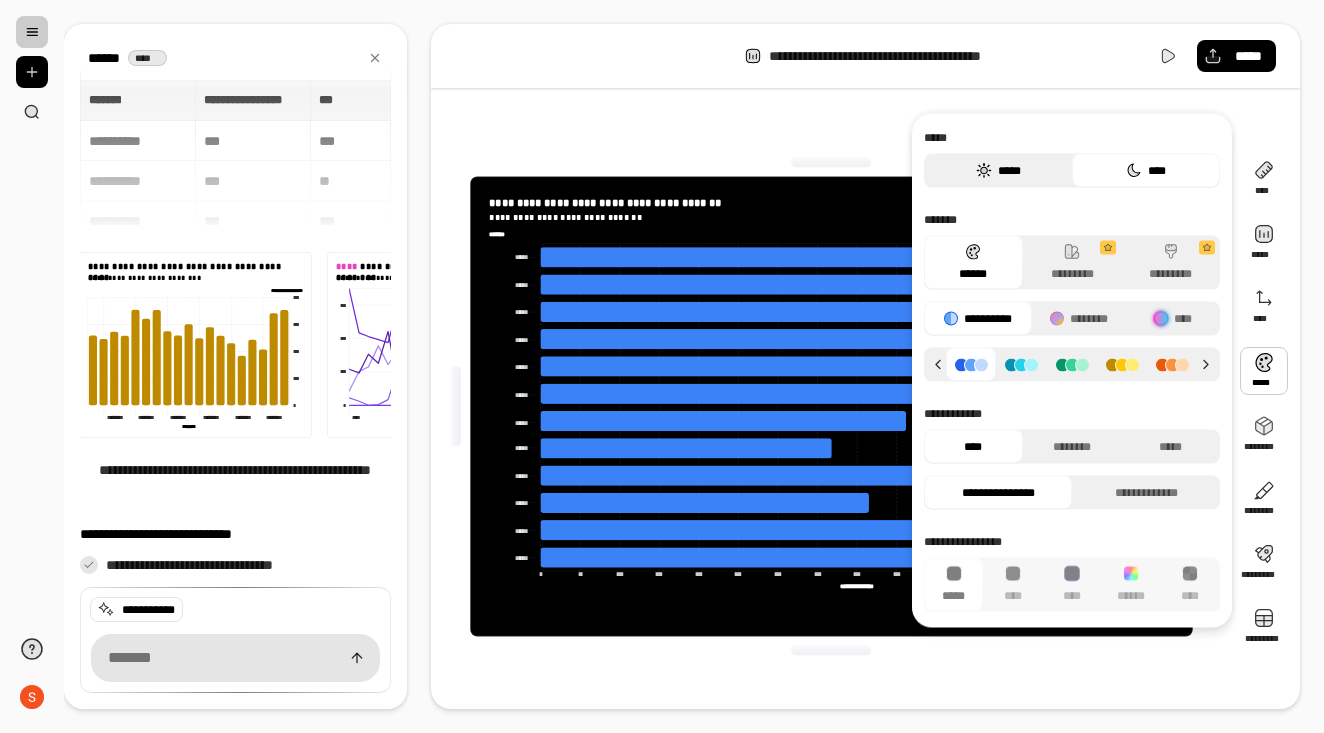 click on "*****" at bounding box center [998, 171] 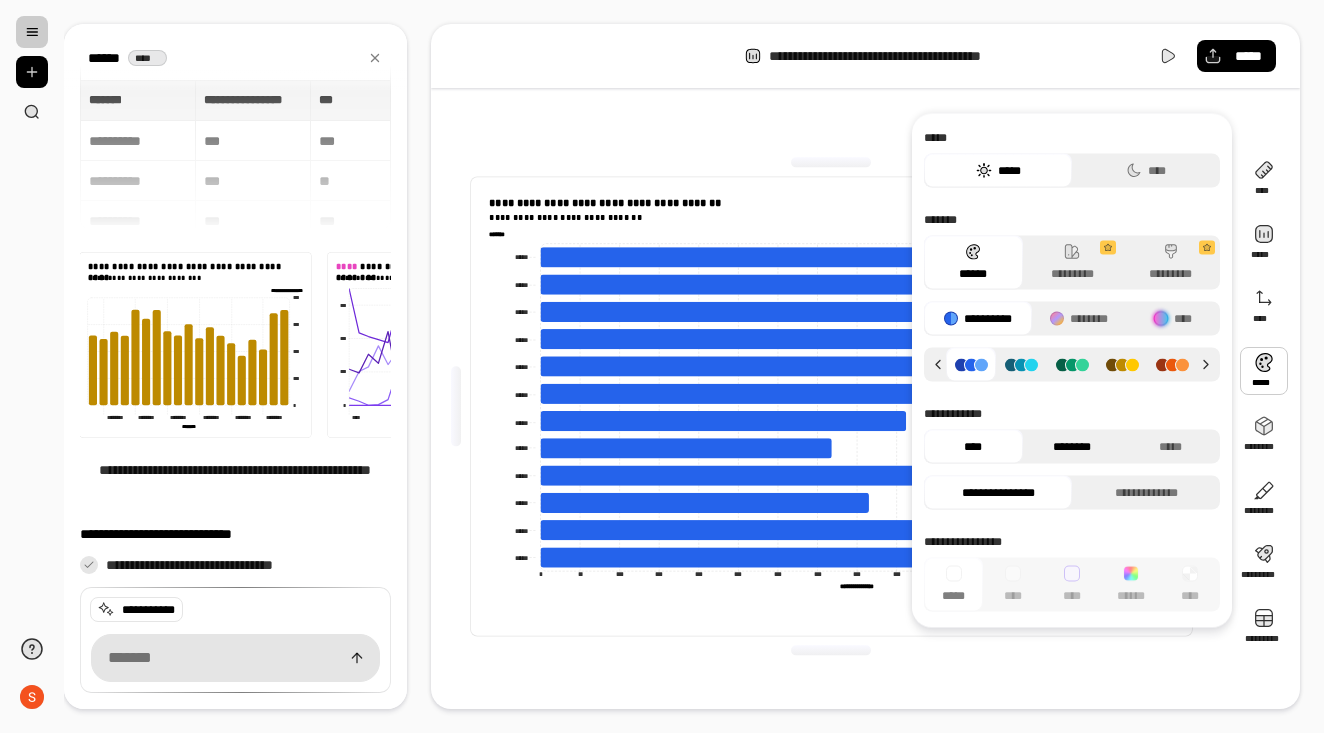 click on "********" at bounding box center [1072, 447] 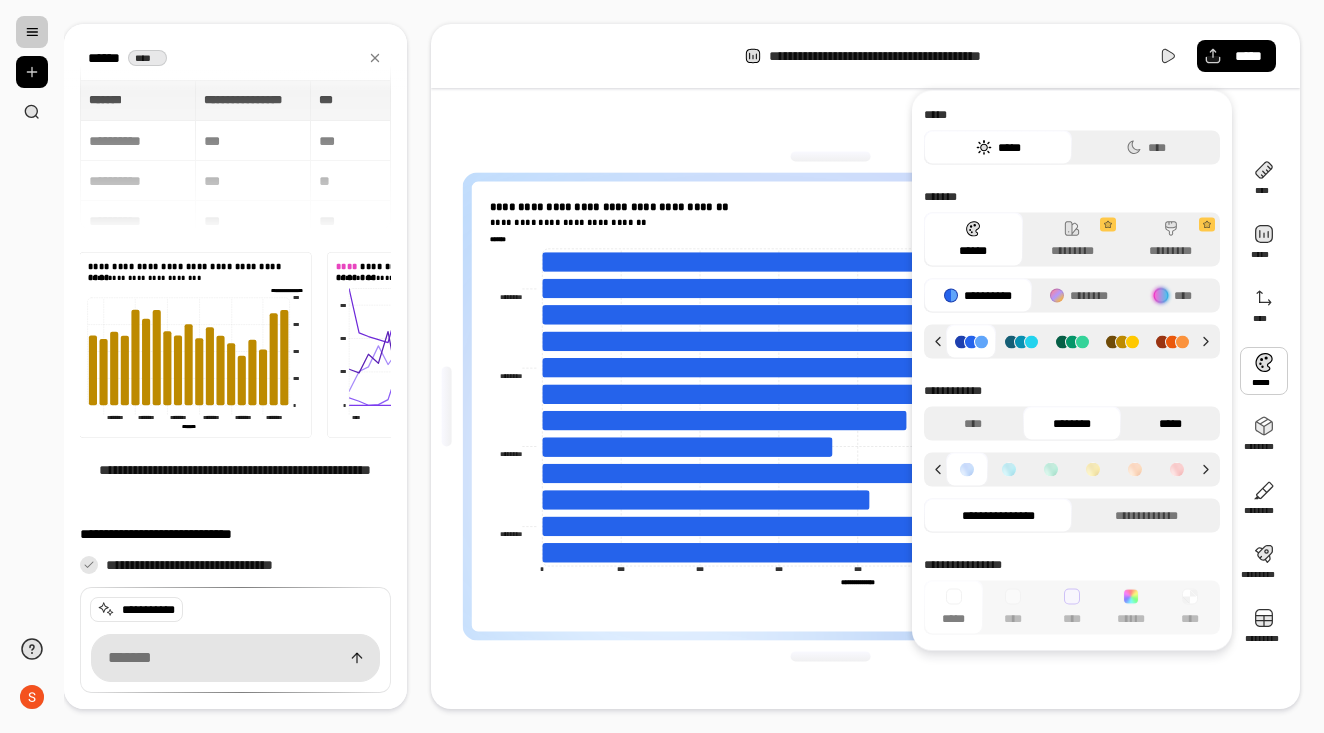 click on "*****" at bounding box center (1170, 424) 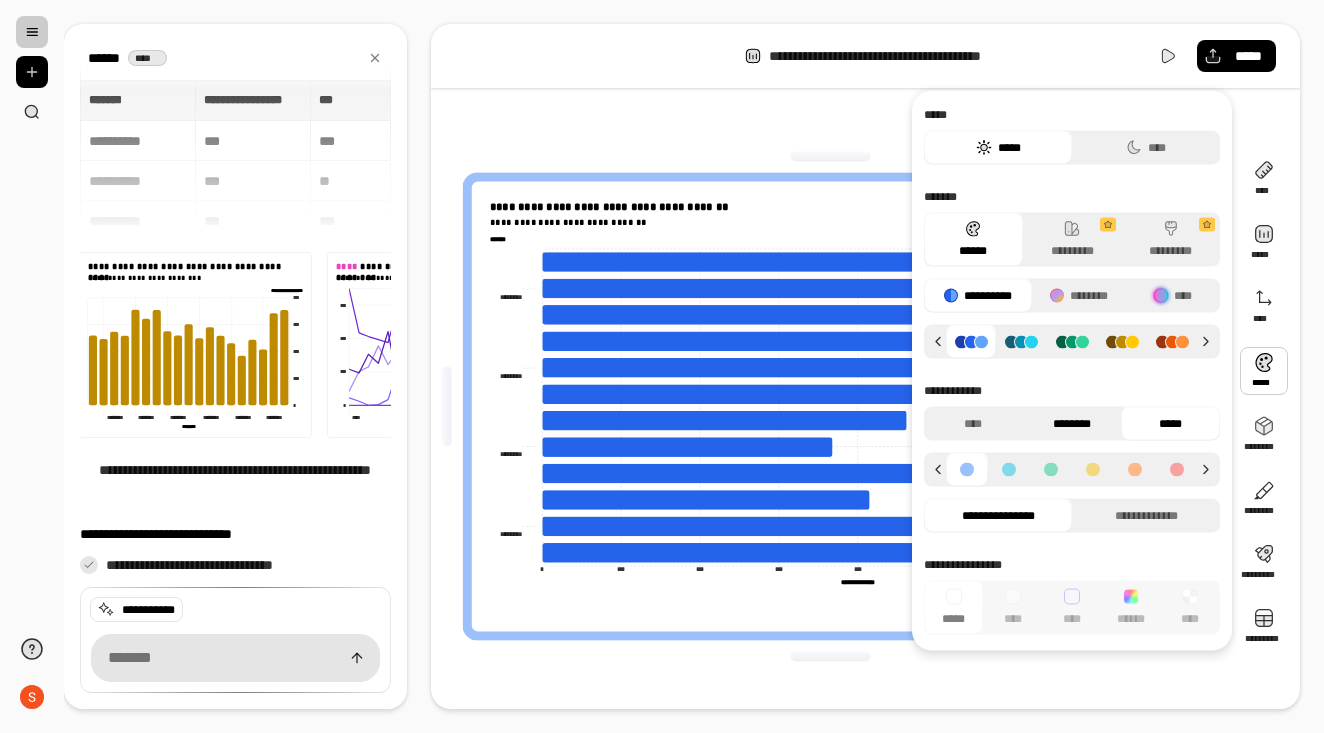 click on "********" at bounding box center [1072, 424] 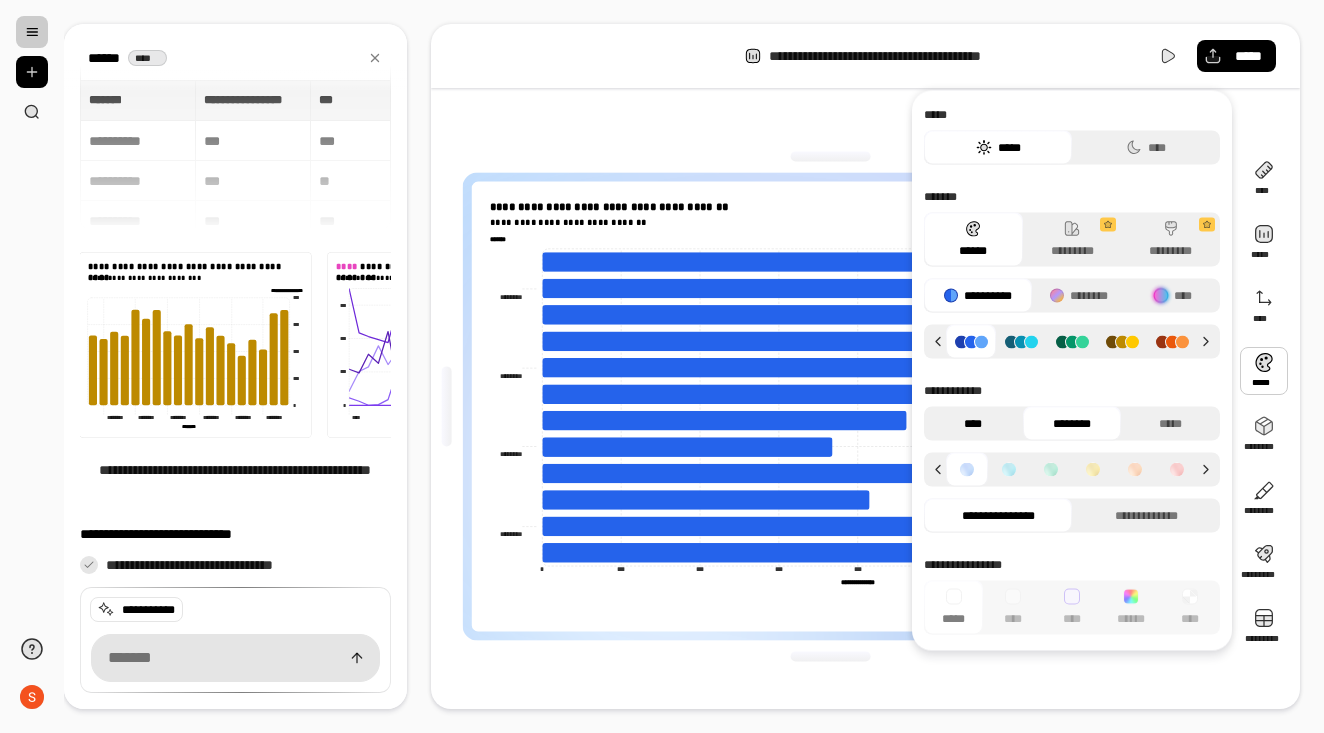 click on "****" at bounding box center (973, 424) 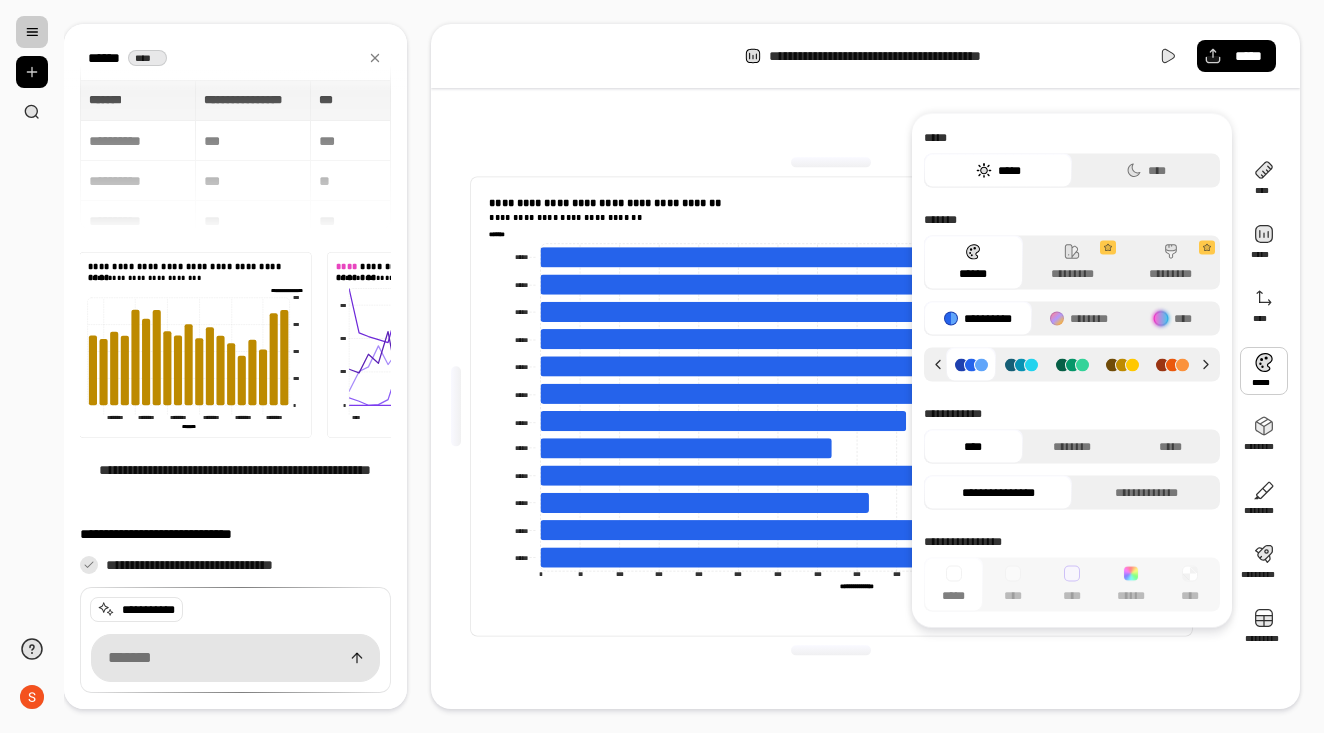 click at bounding box center [195, 345] 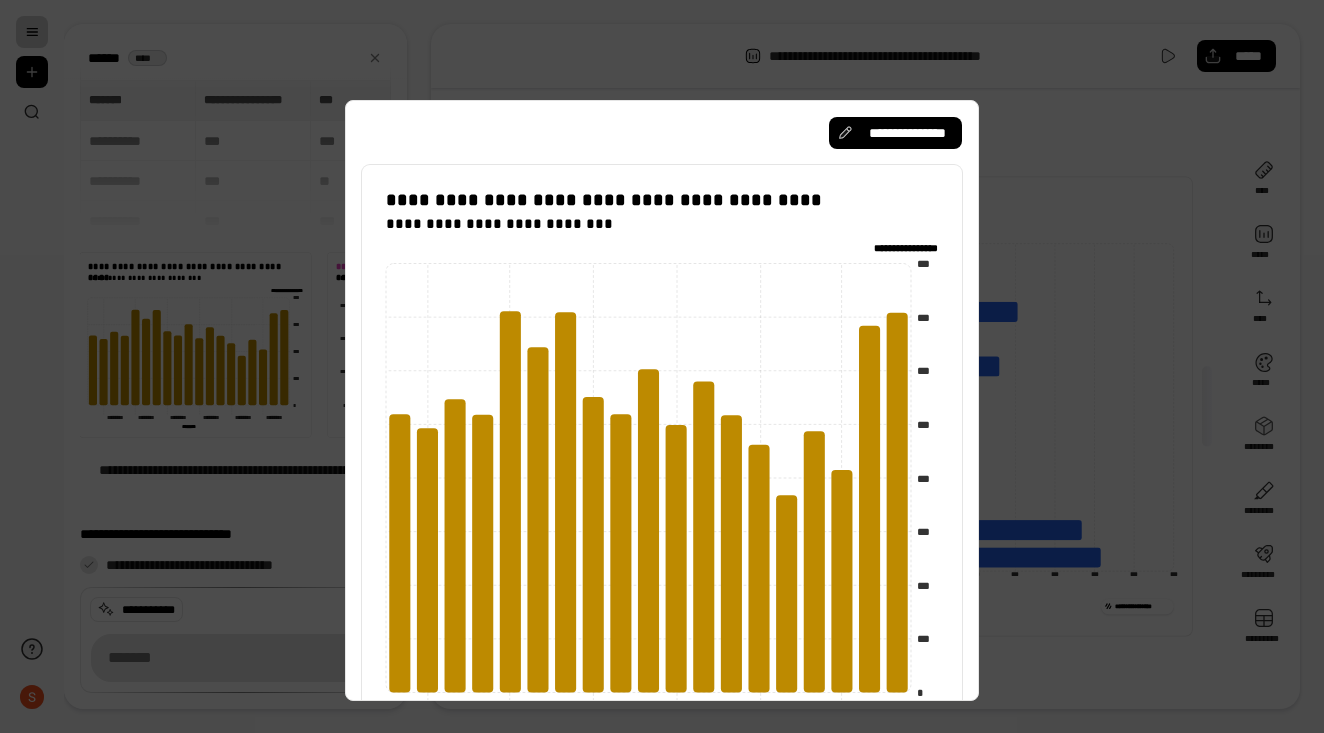 click at bounding box center (662, 366) 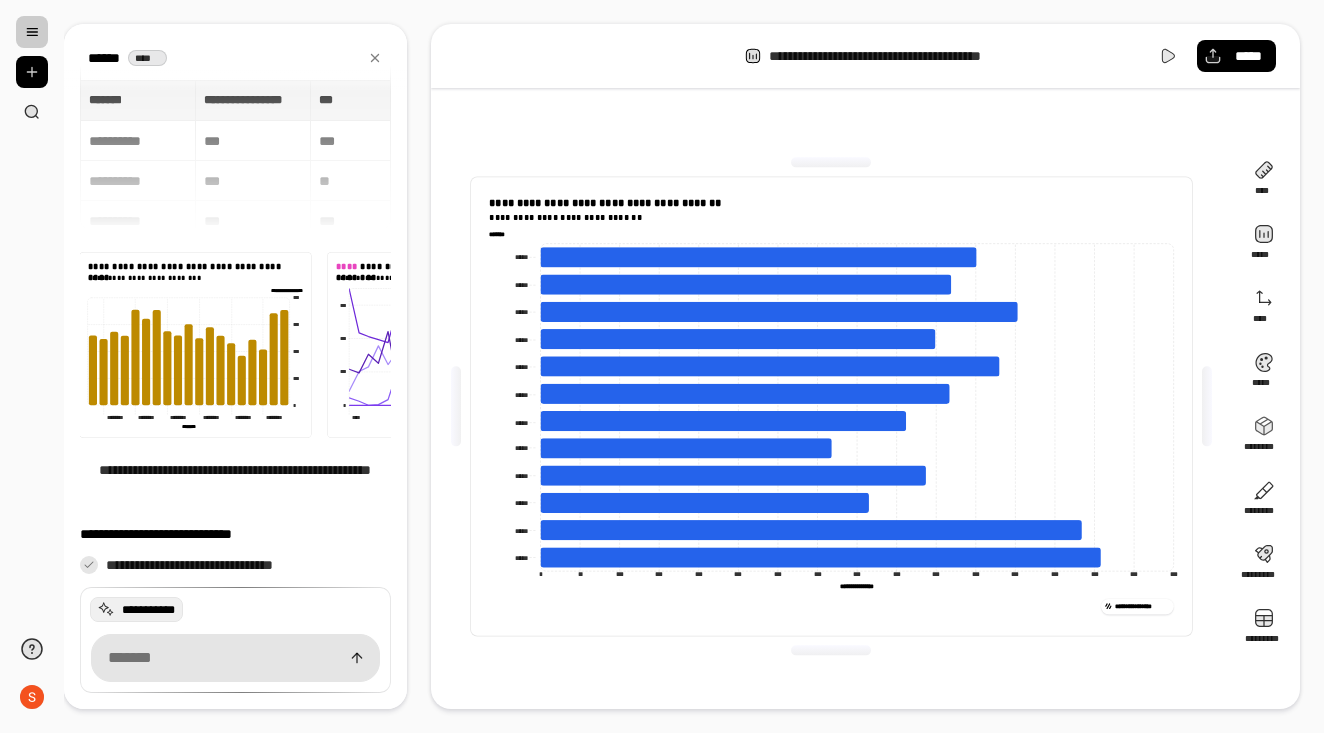 click on "**********" at bounding box center [148, 610] 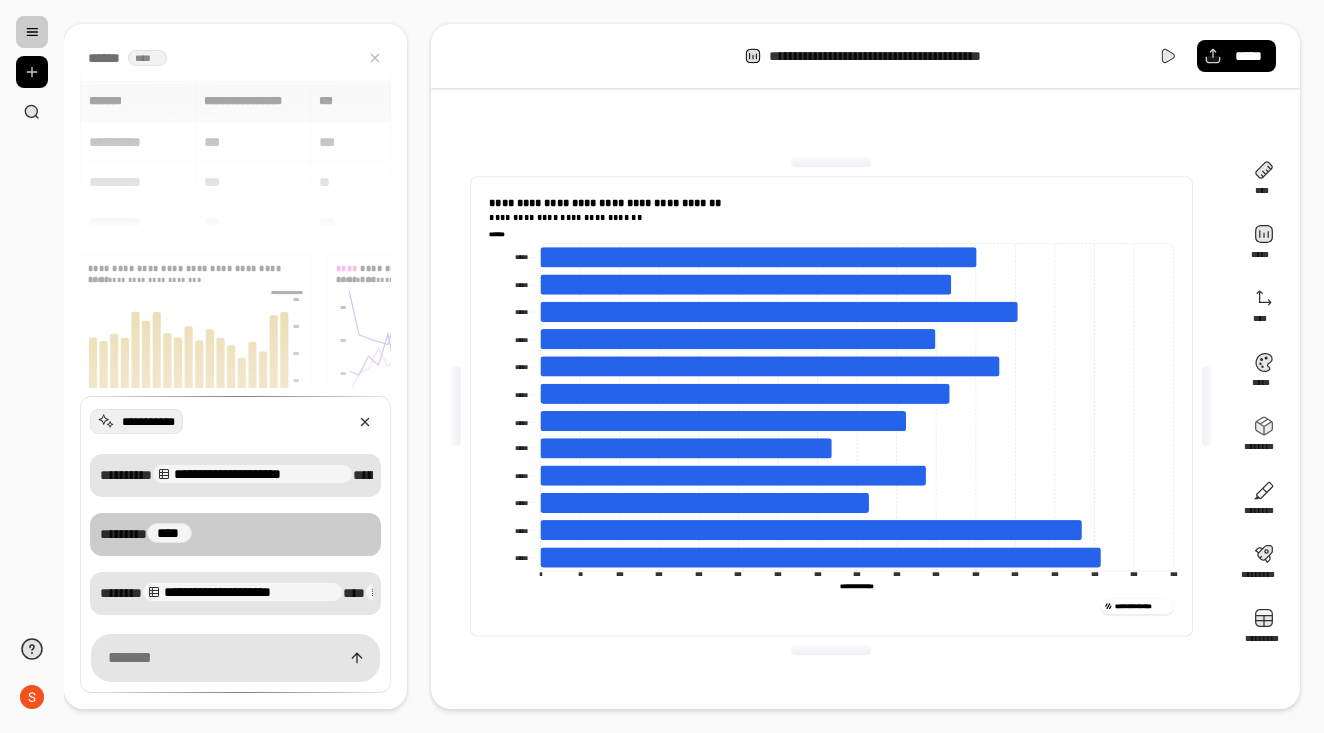 scroll, scrollTop: 0, scrollLeft: 0, axis: both 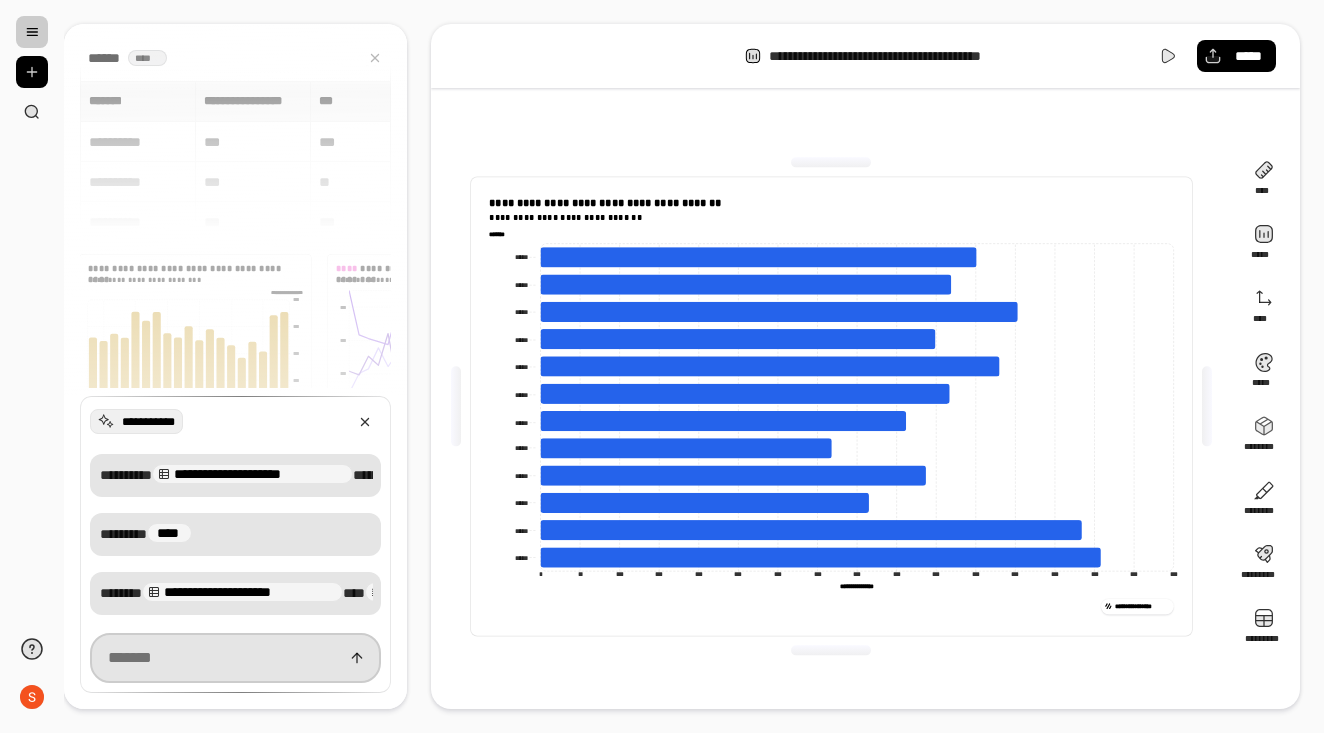 click at bounding box center [235, 658] 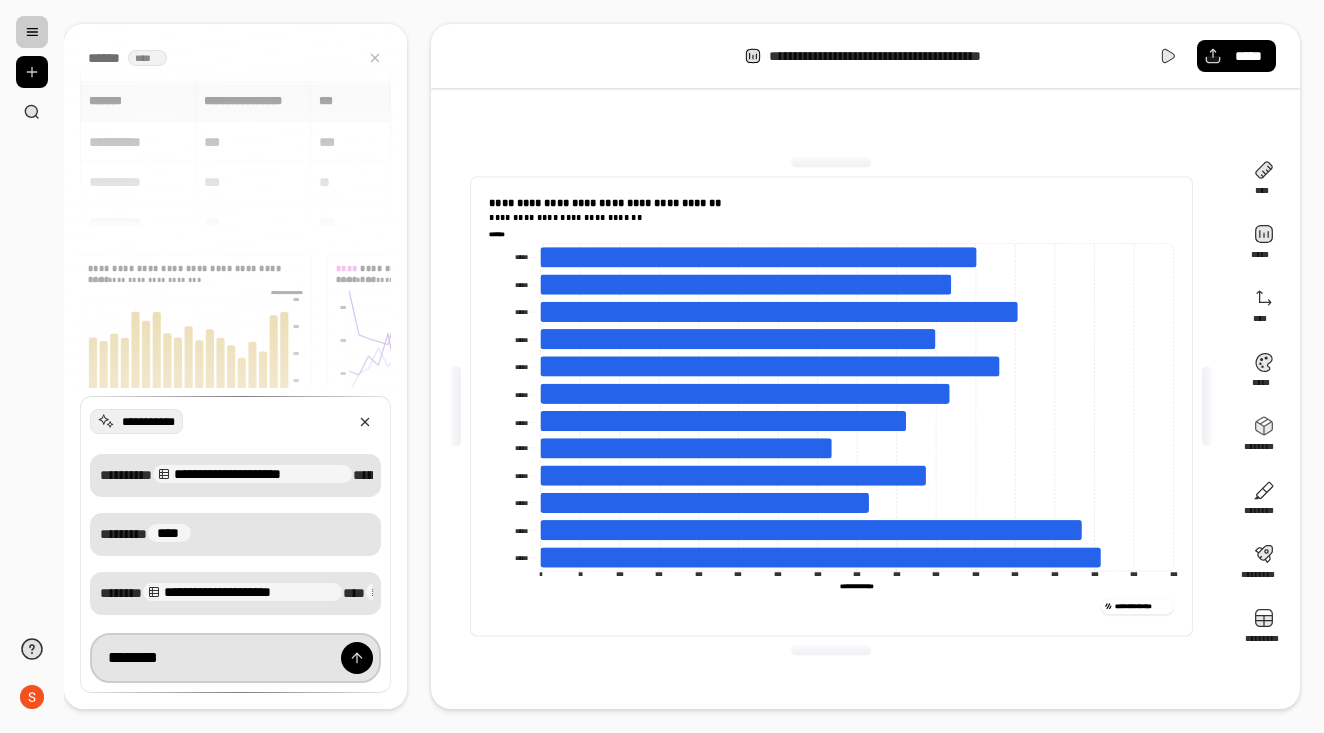 type on "*******" 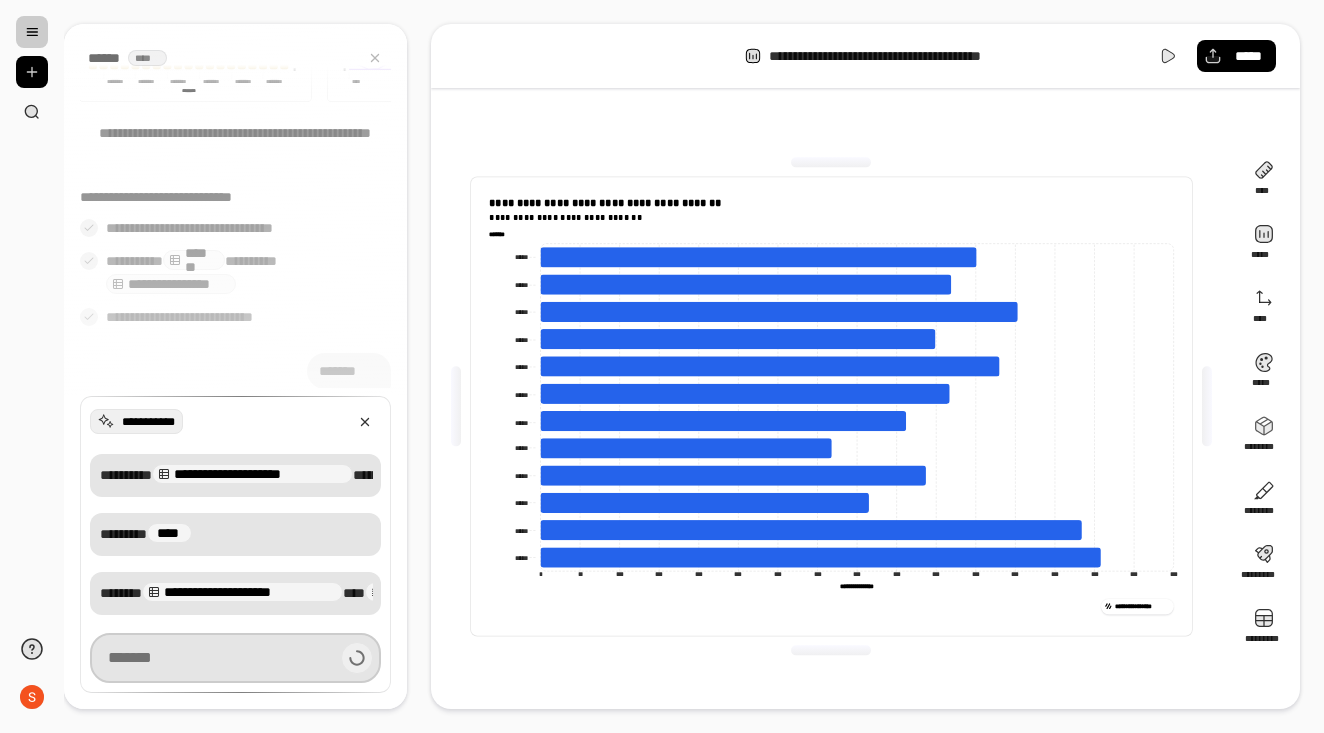 scroll, scrollTop: 347, scrollLeft: 0, axis: vertical 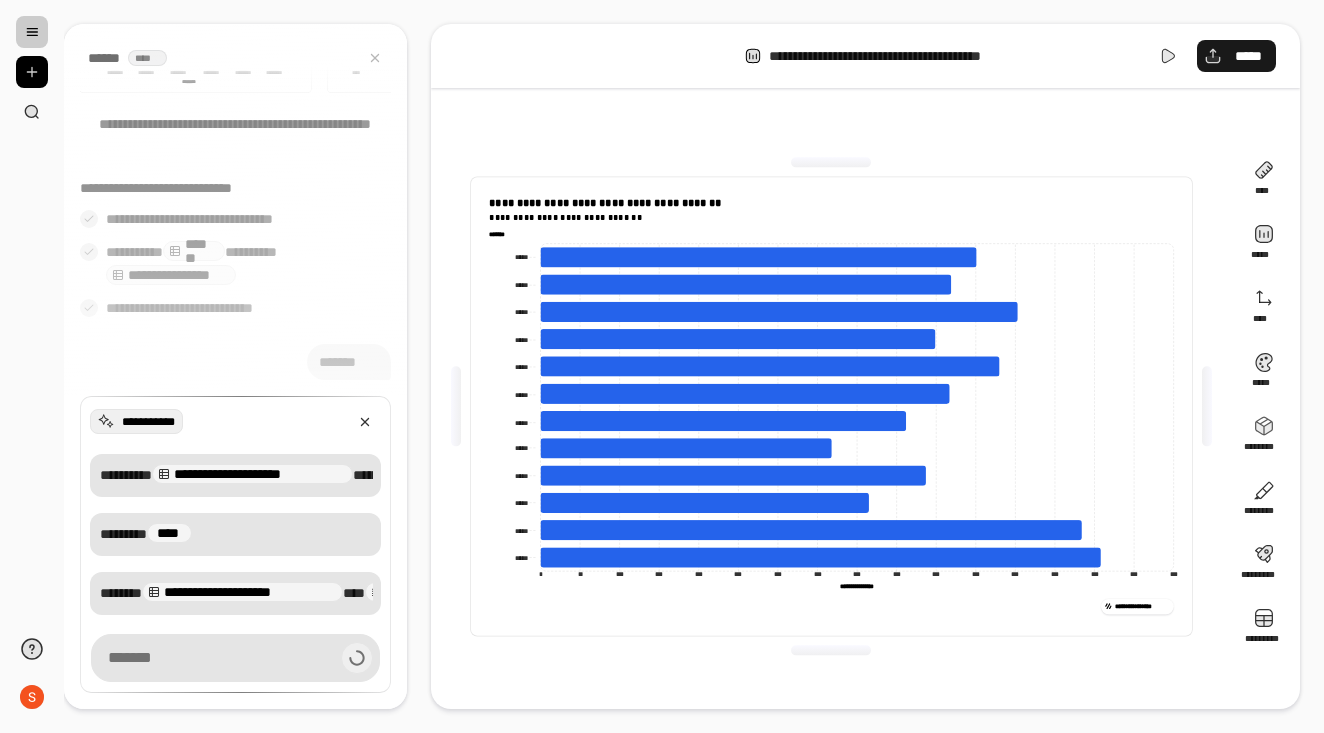 click on "*****" at bounding box center (1236, 56) 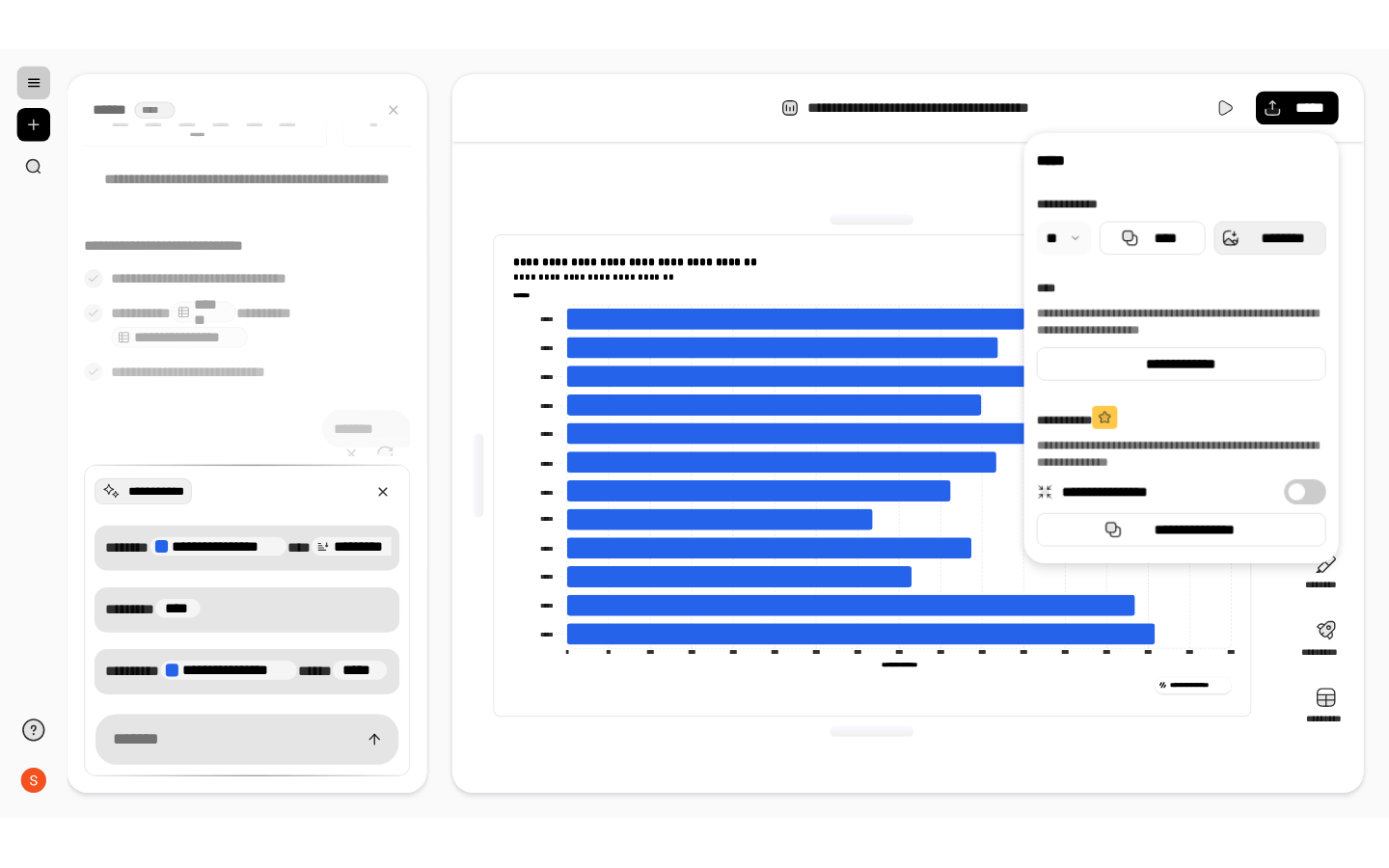 scroll, scrollTop: 460, scrollLeft: 0, axis: vertical 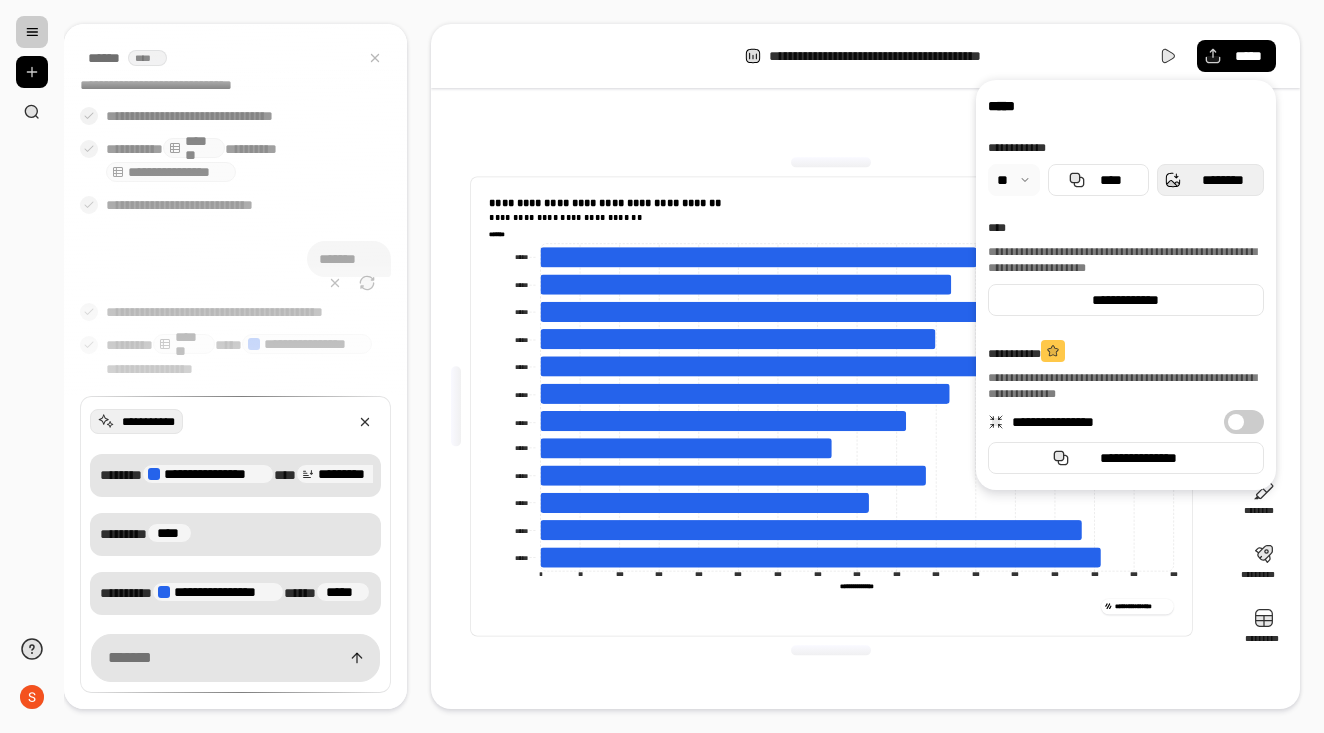 click on "********" at bounding box center [1210, 180] 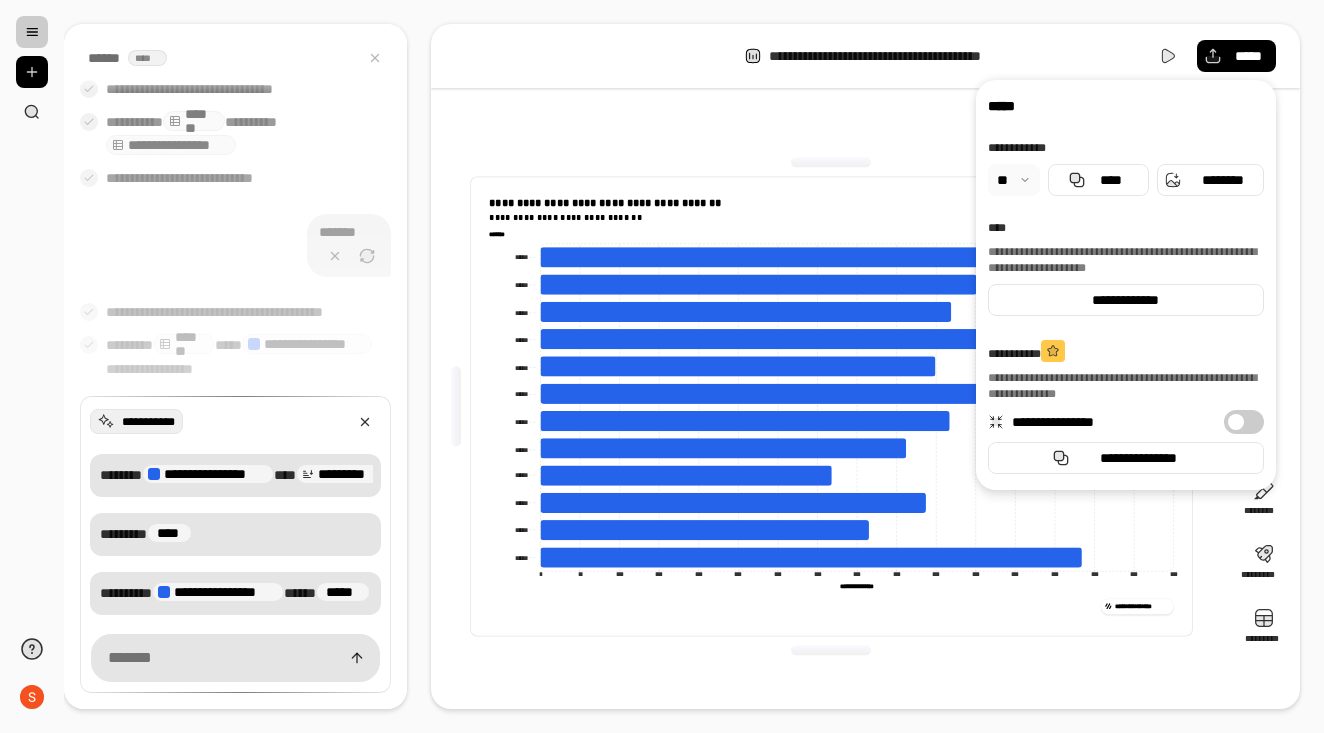 click on "**********" at bounding box center (831, 406) 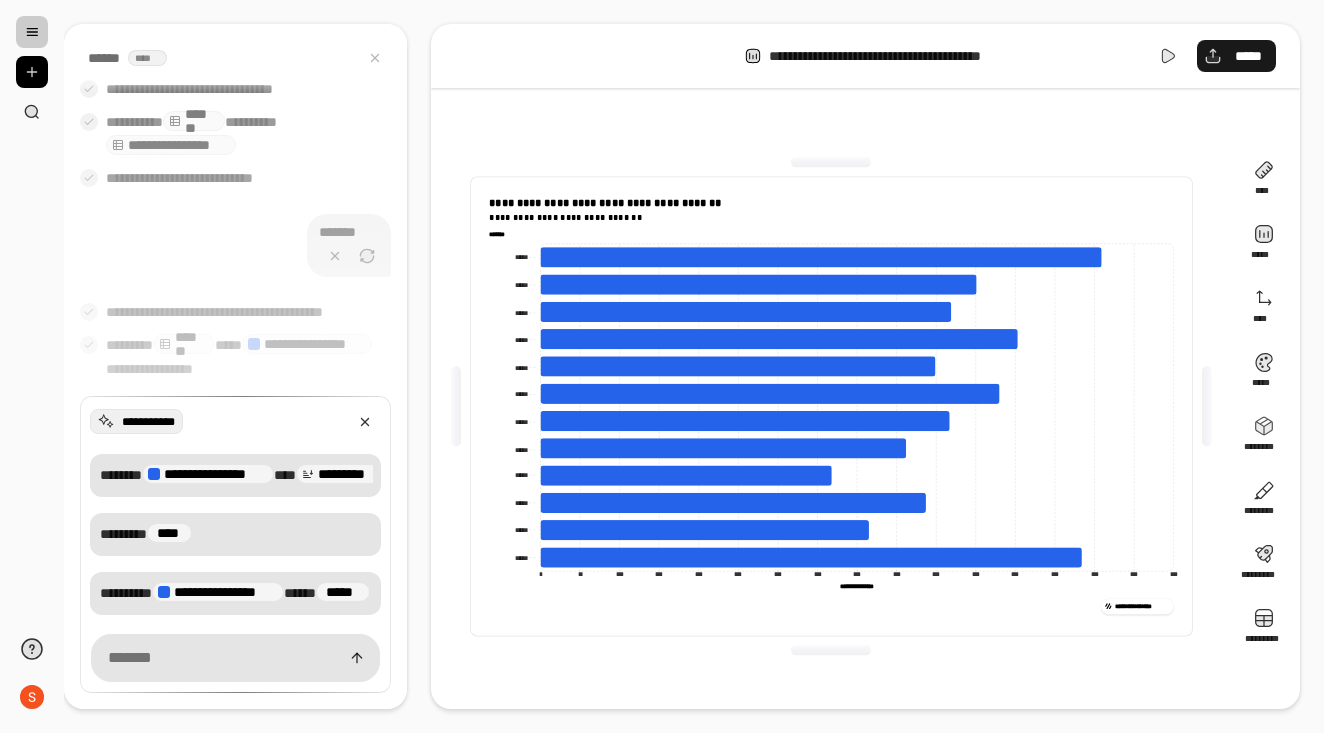 click on "*****" at bounding box center [1248, 56] 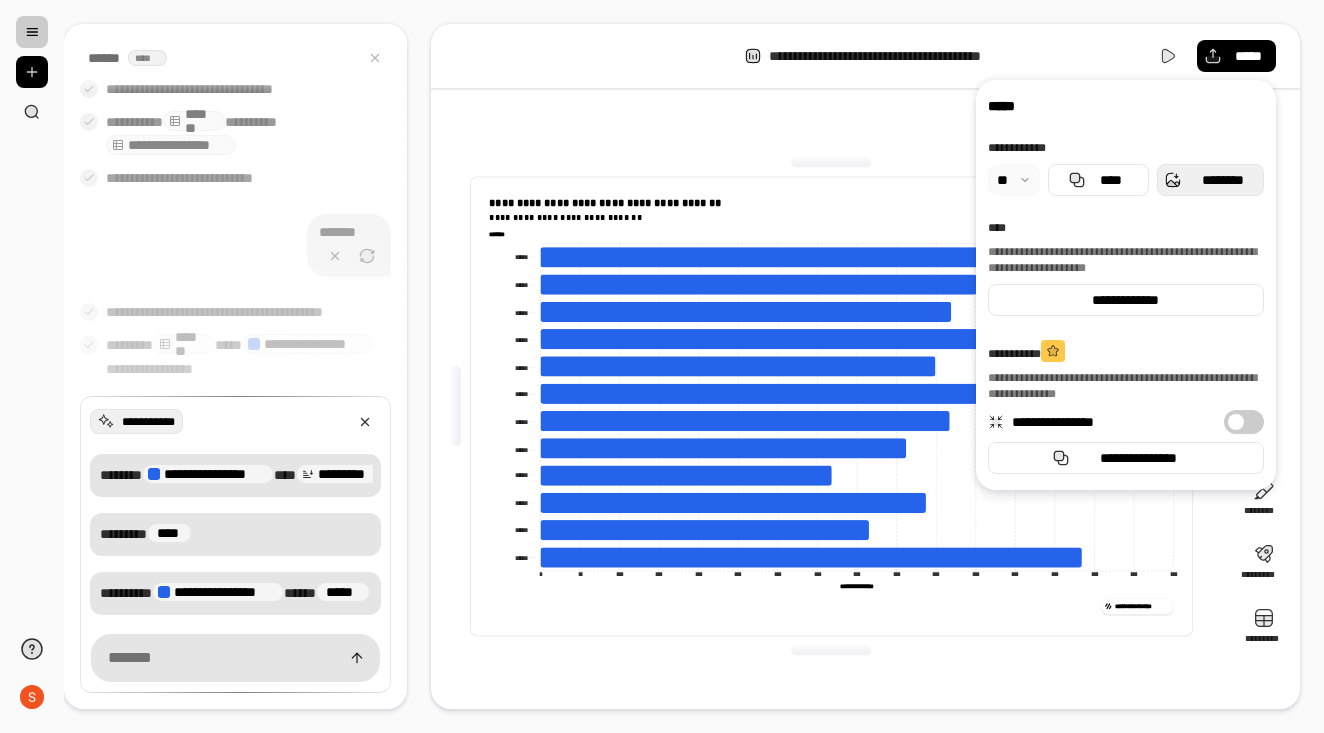 click on "********" at bounding box center [1222, 180] 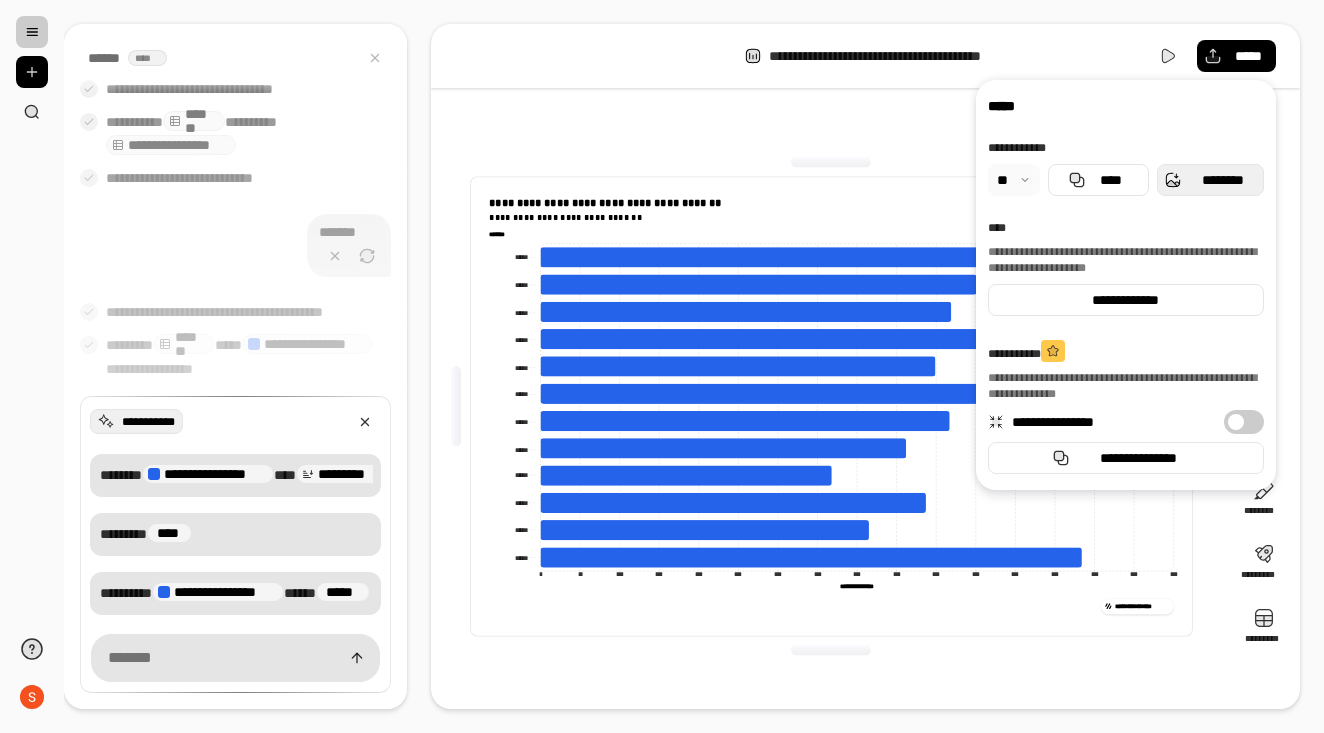 click on "********" at bounding box center [1222, 180] 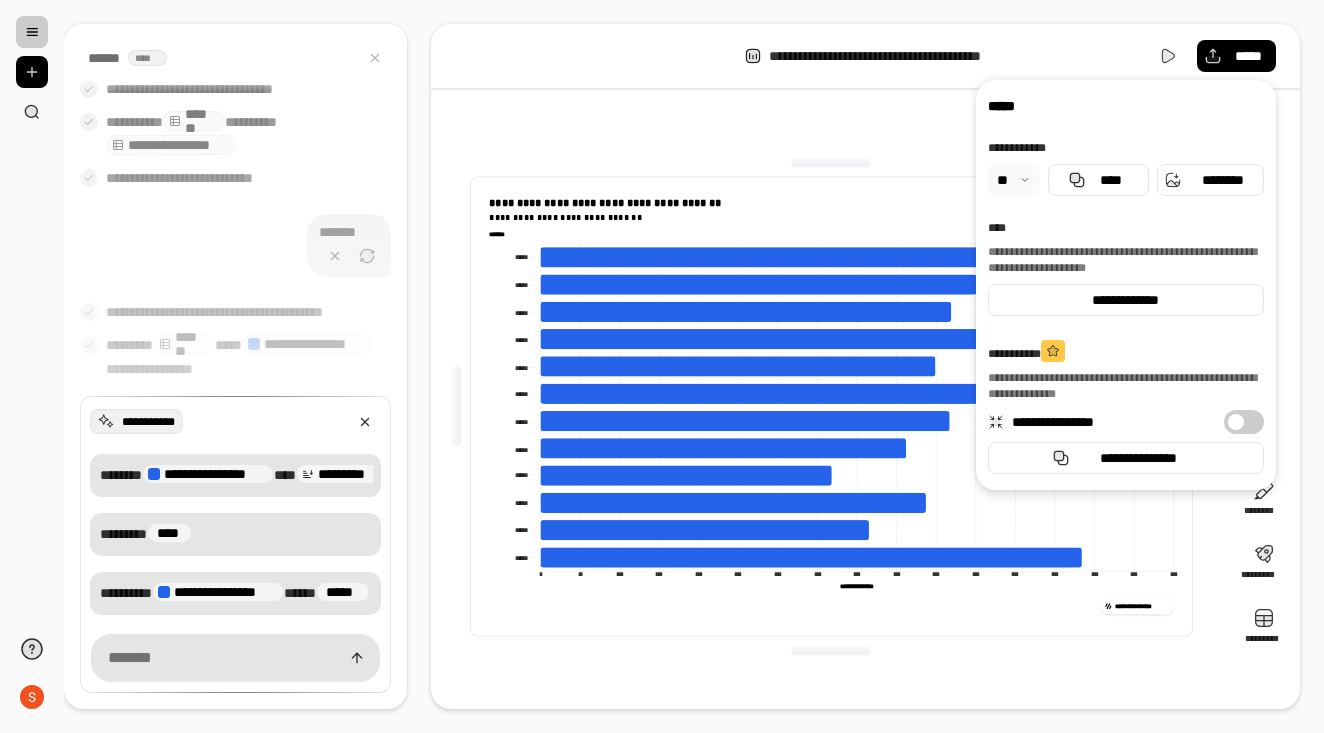 click on "**********" at bounding box center [831, 406] 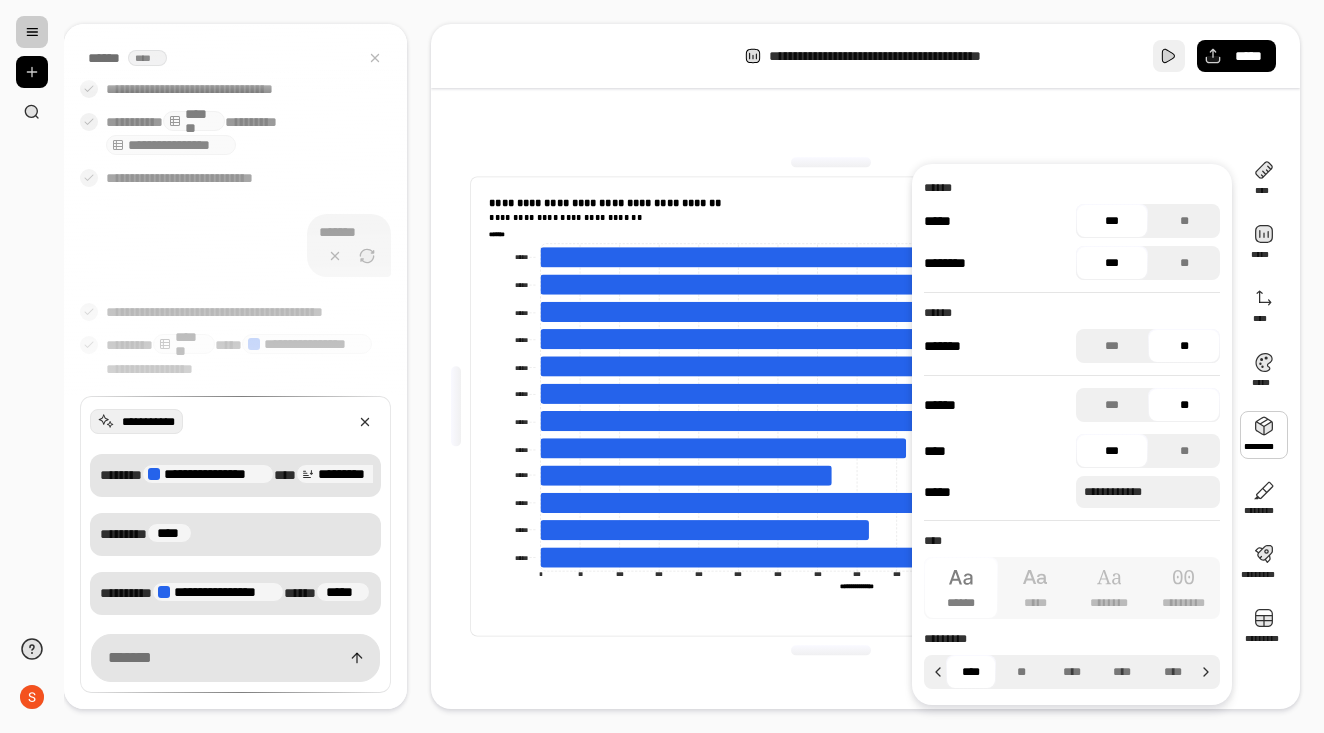 click at bounding box center (1169, 56) 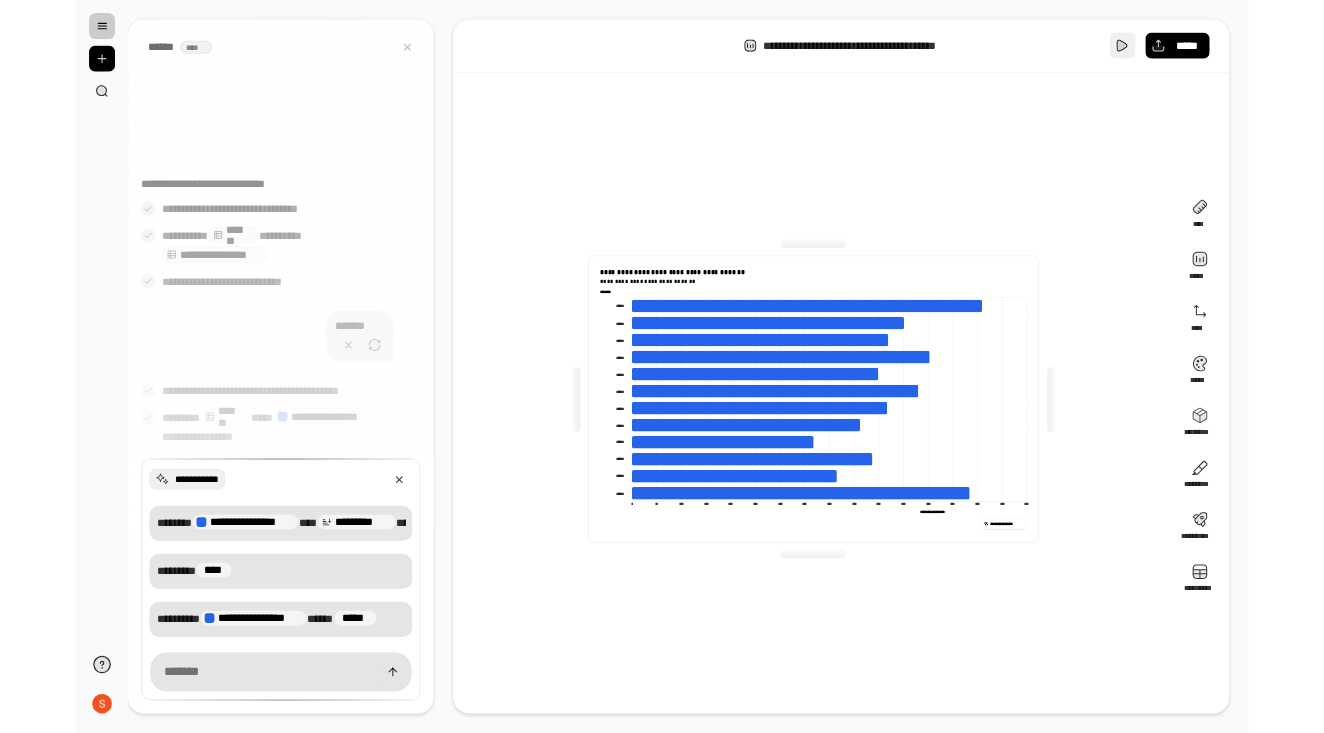 scroll, scrollTop: 290, scrollLeft: 0, axis: vertical 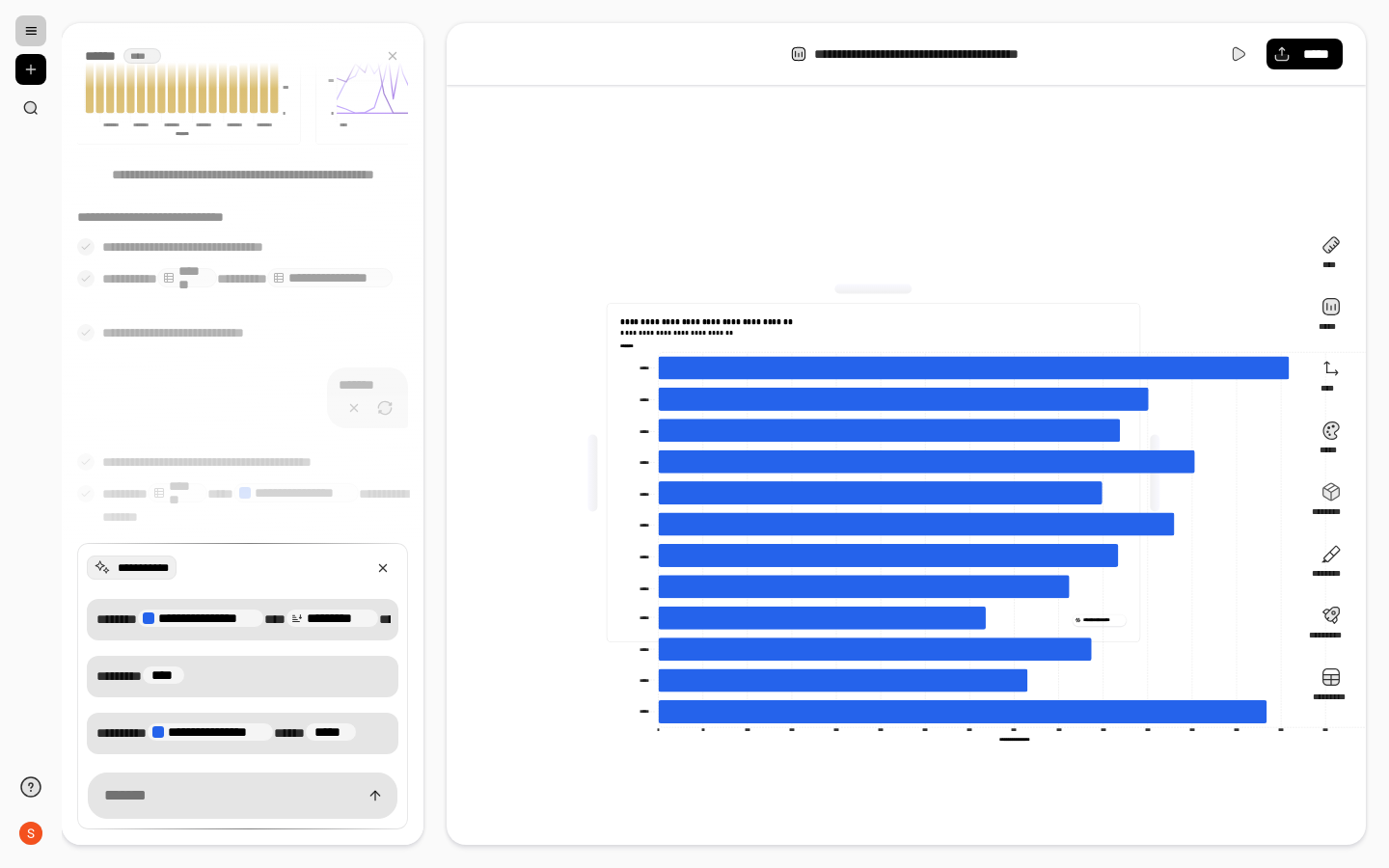 click on "**********" at bounding box center [874, 328] 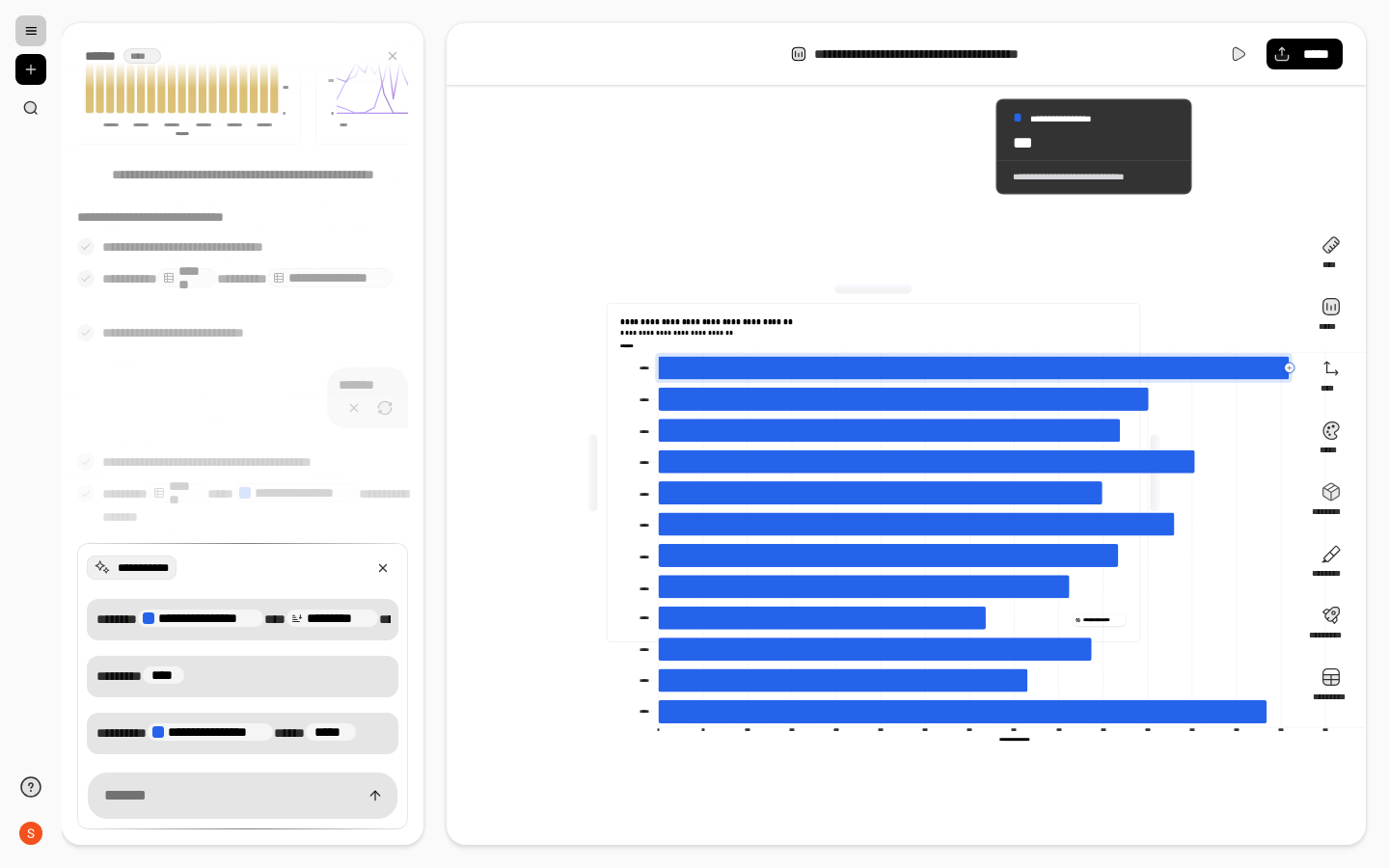 drag, startPoint x: 1201, startPoint y: 146, endPoint x: 1212, endPoint y: 147, distance: 11.045361 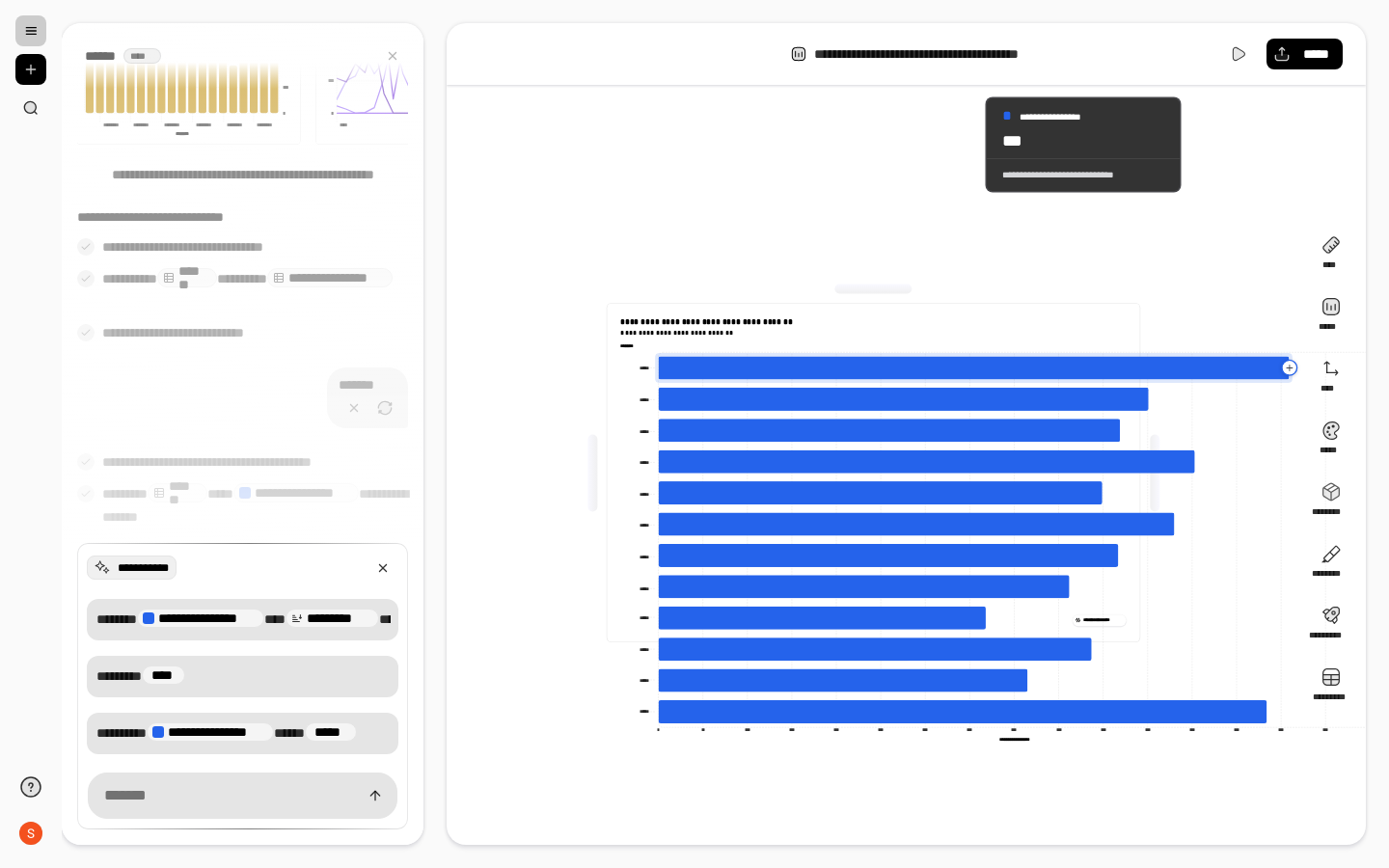 click 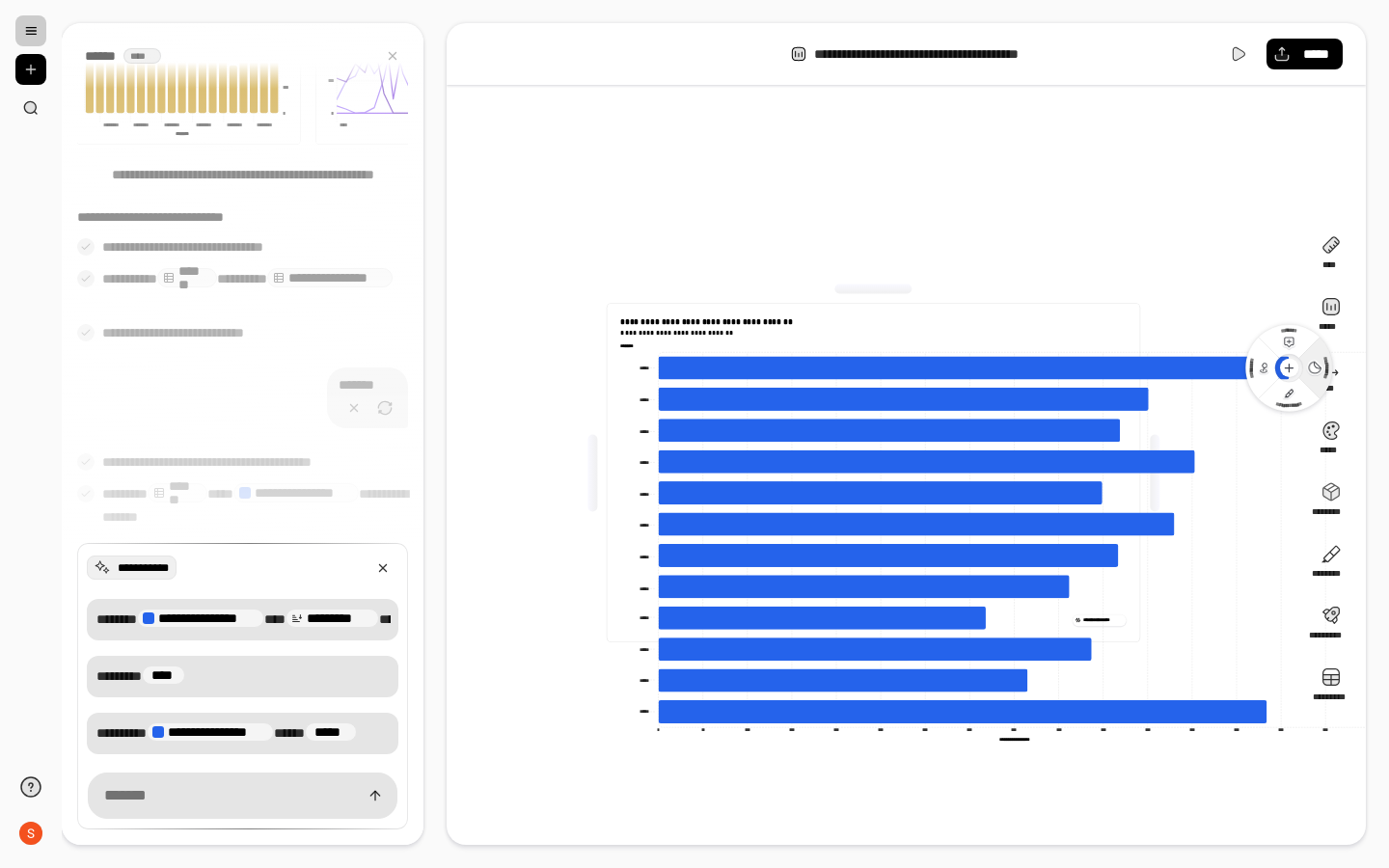 click on "**********" 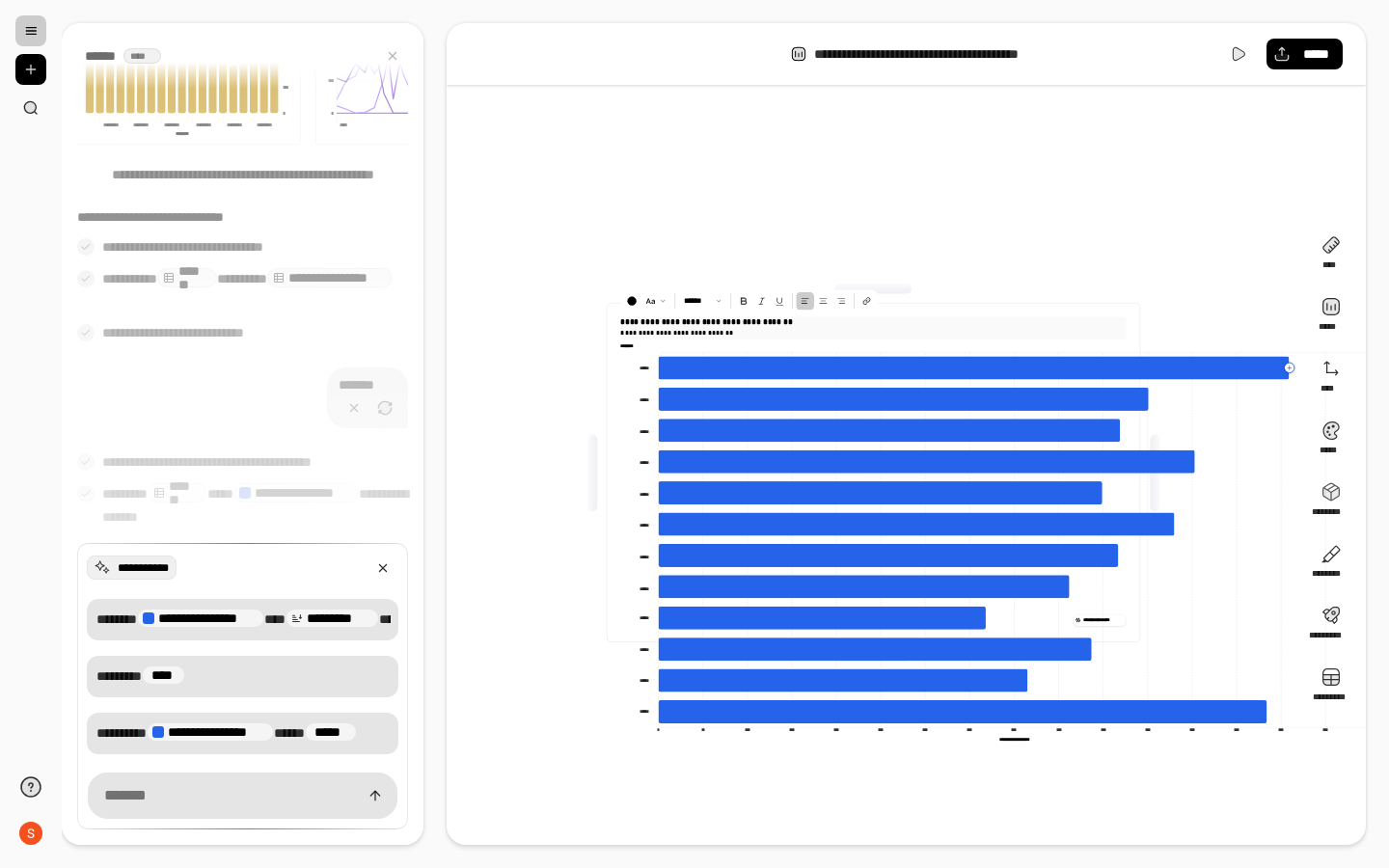 click on "**********" at bounding box center [995, 333] 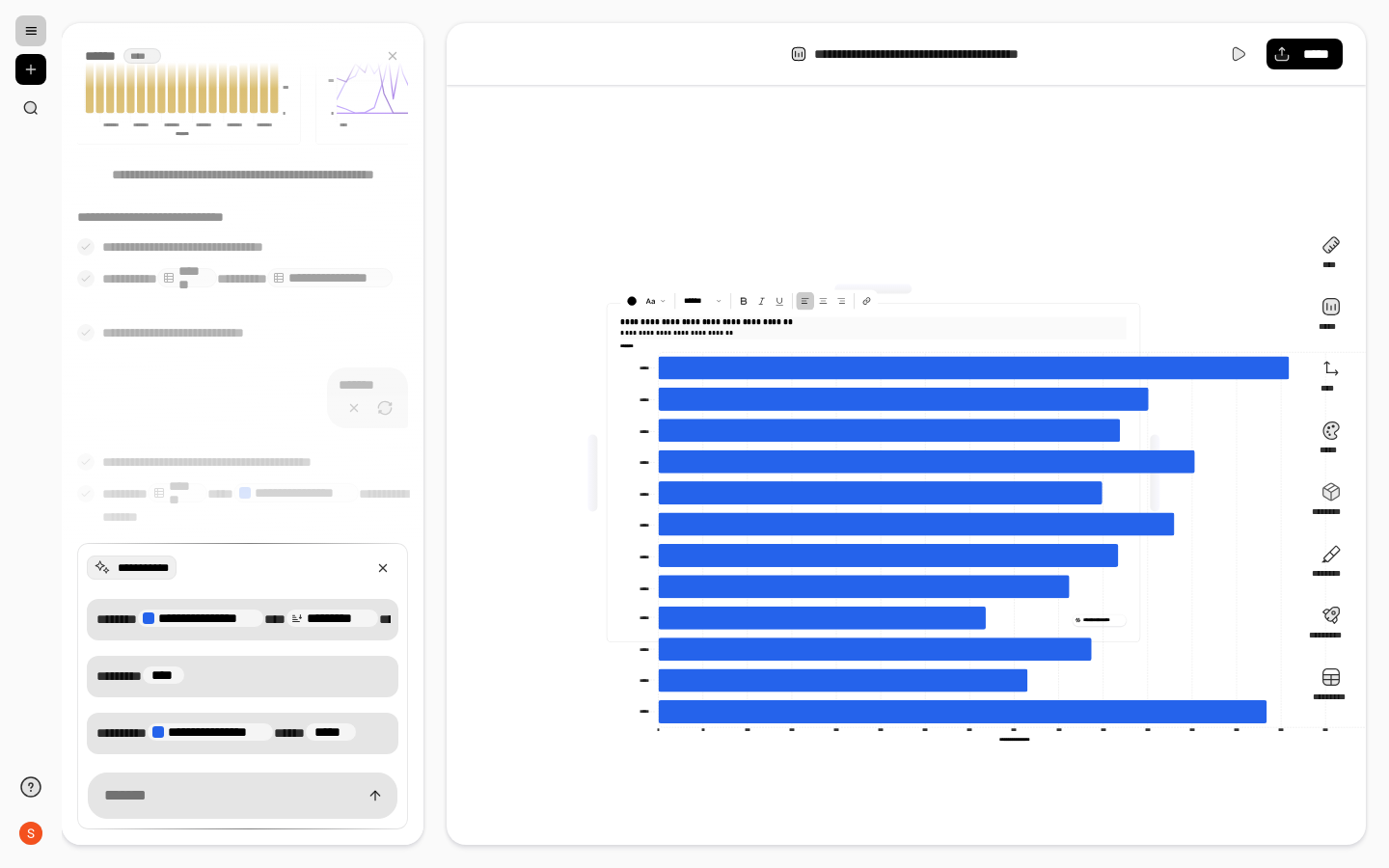 click on "**********" at bounding box center [995, 322] 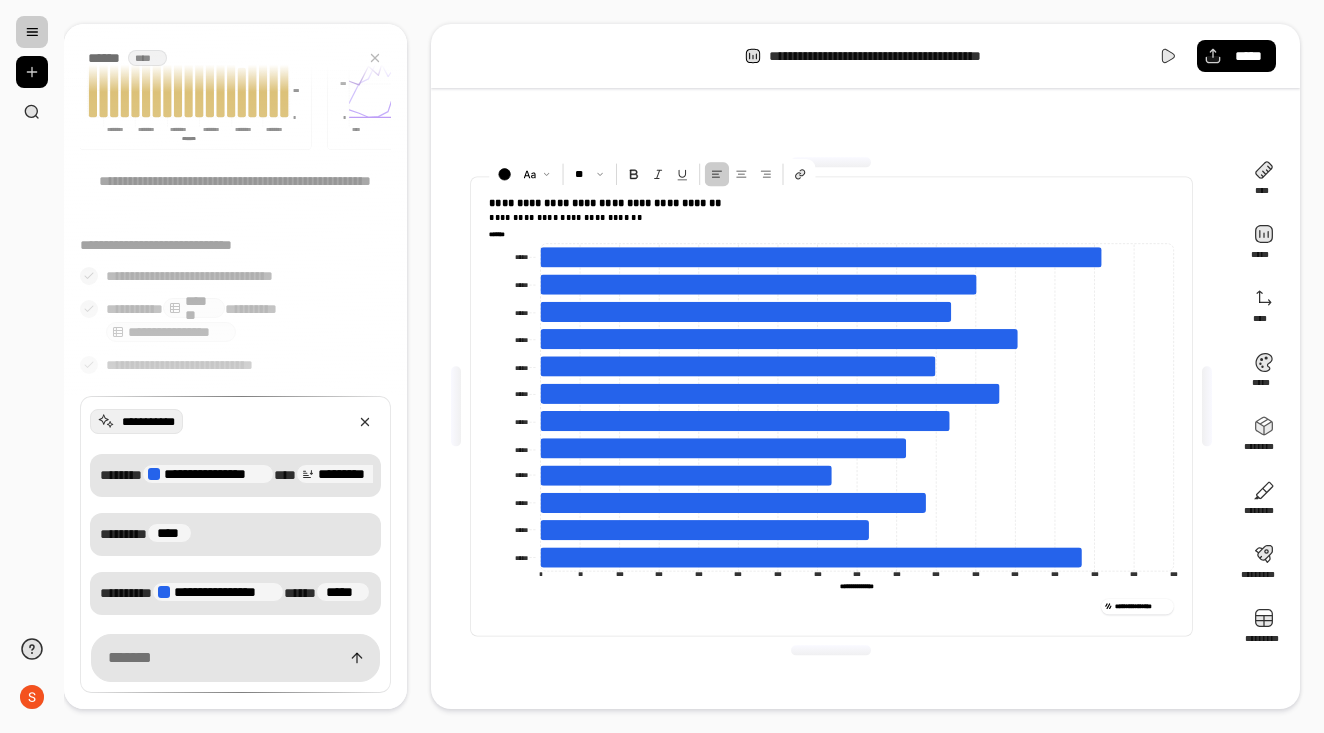 click on "**********" at bounding box center [831, 406] 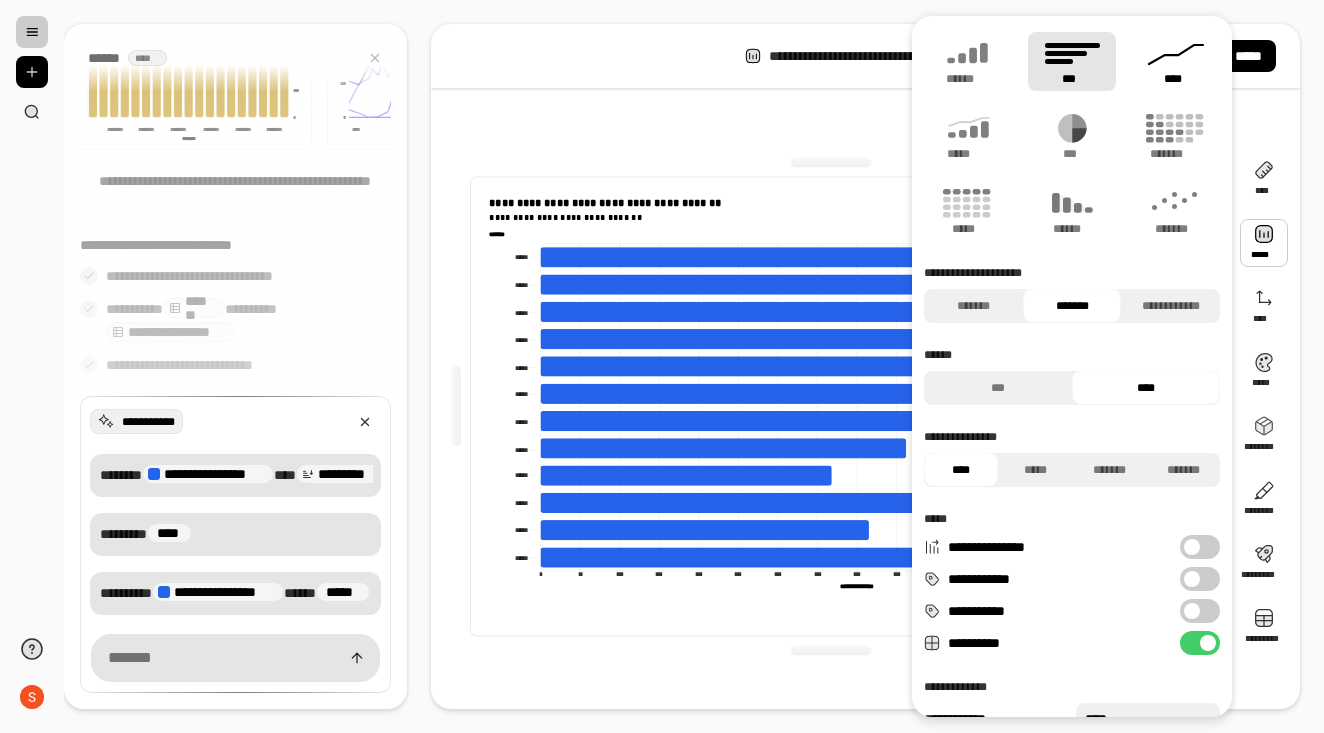 click 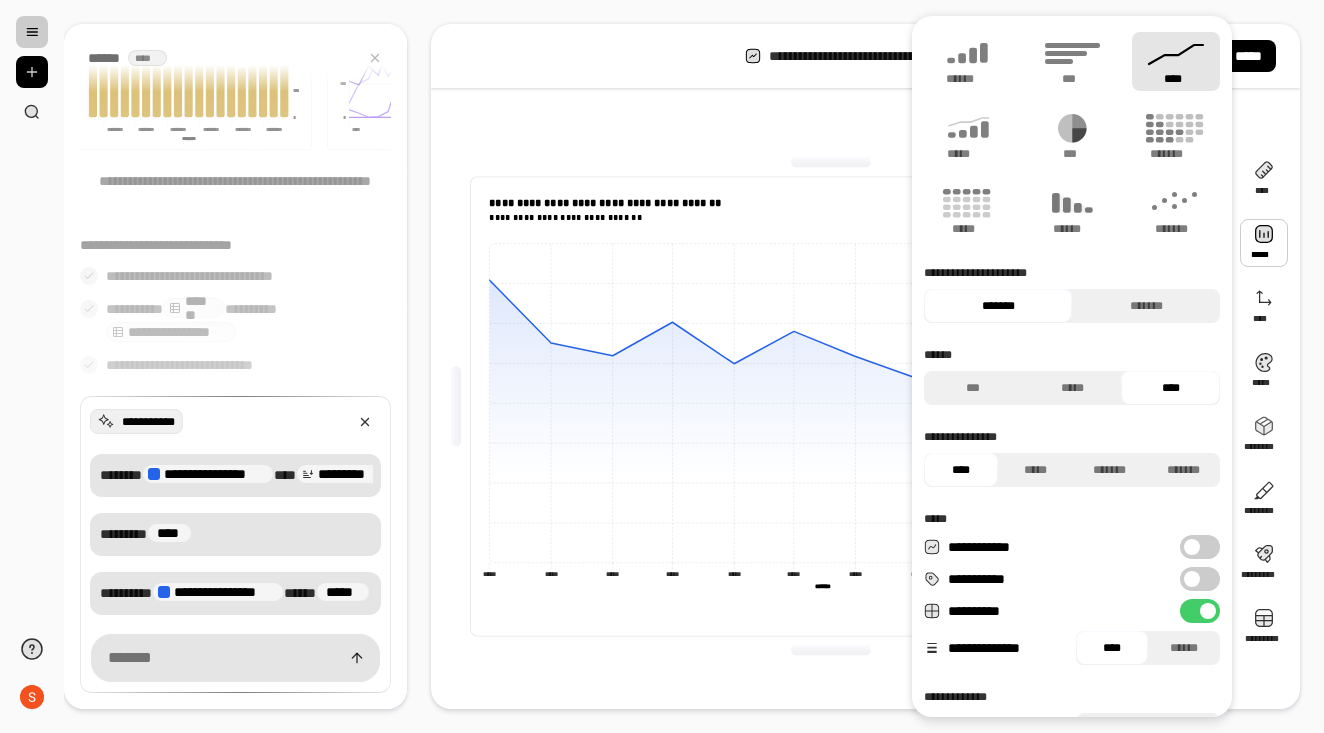 click on "**********" at bounding box center (831, 406) 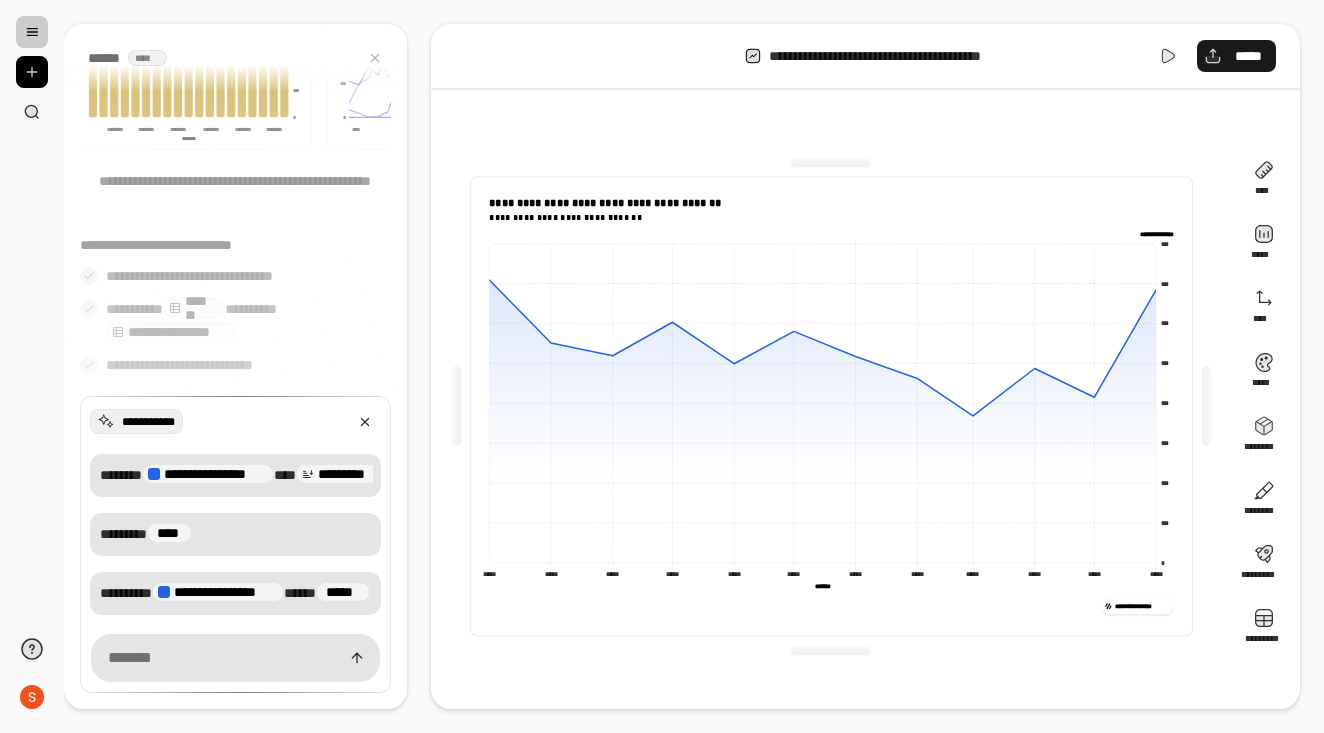 click on "*****" at bounding box center (1248, 56) 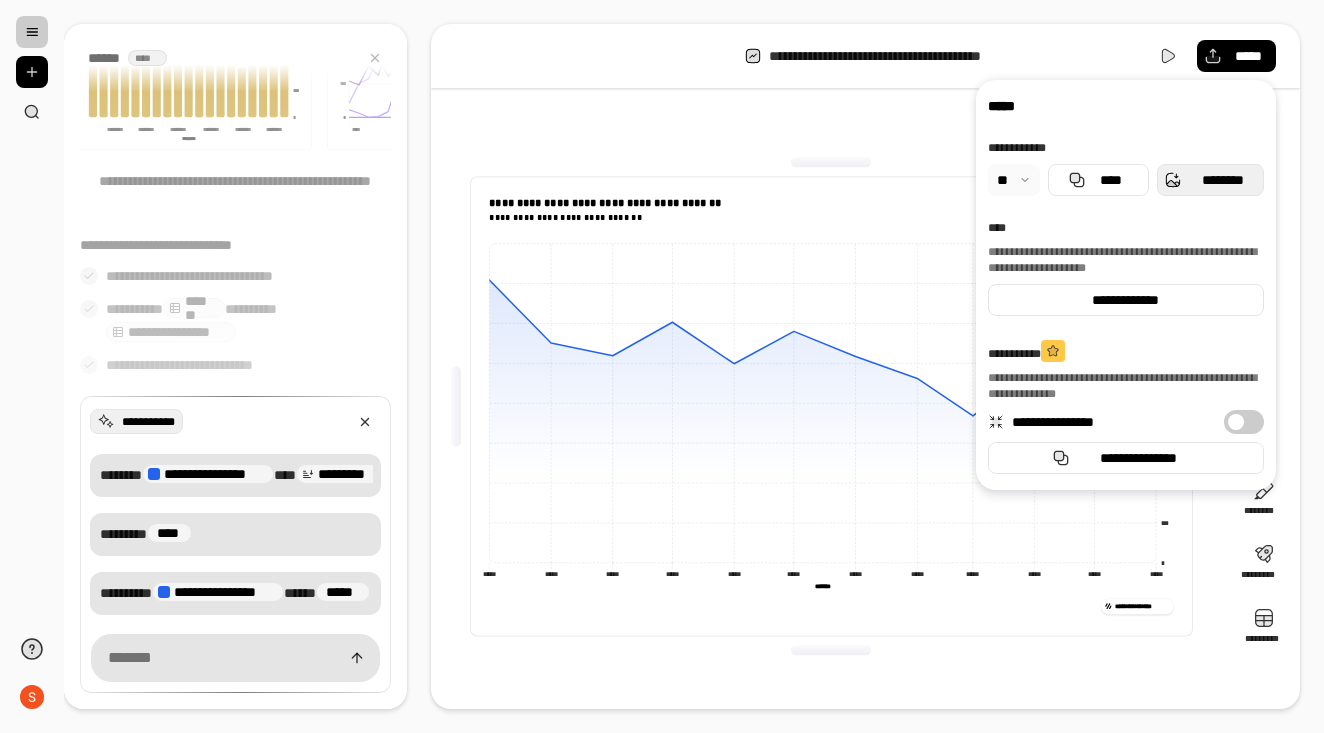 click on "********" at bounding box center [1222, 180] 